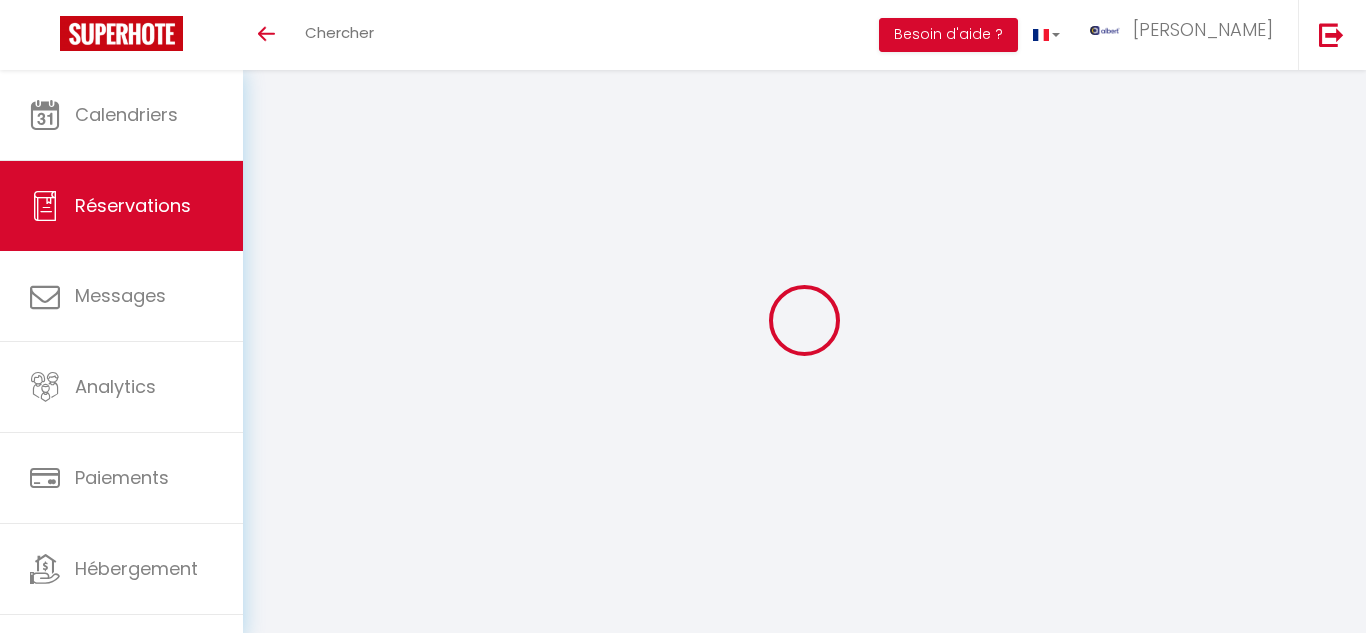 select on "not_cancelled" 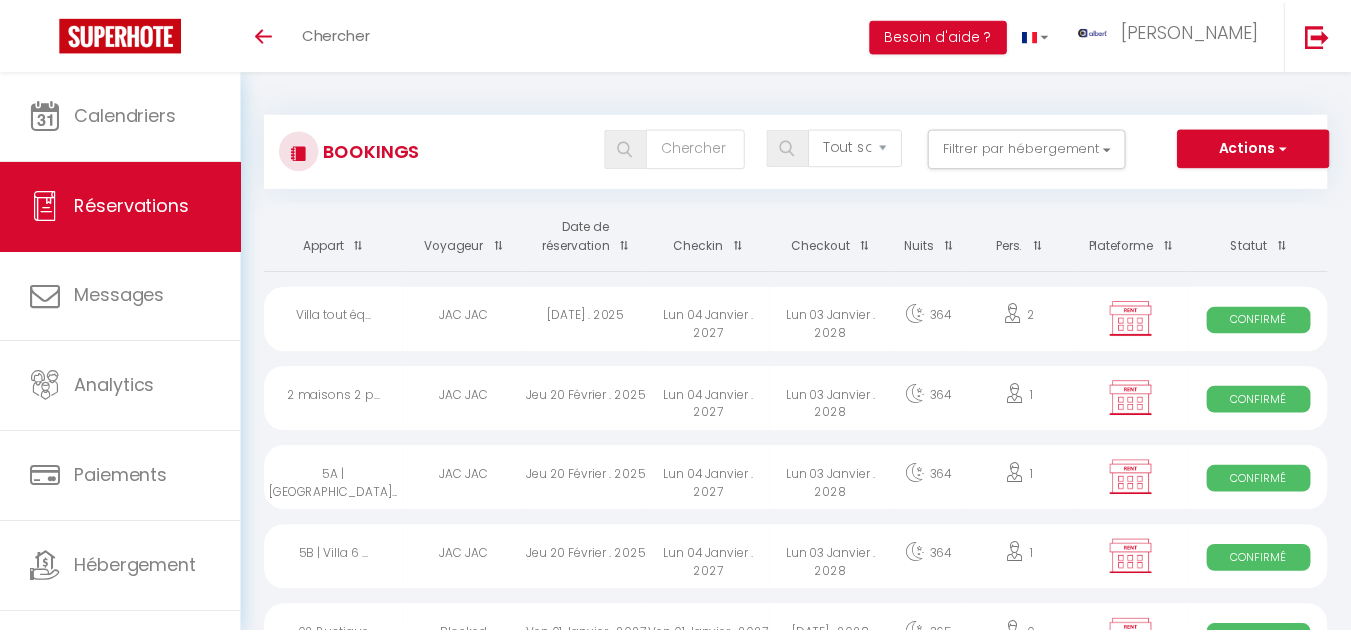 scroll, scrollTop: 0, scrollLeft: 0, axis: both 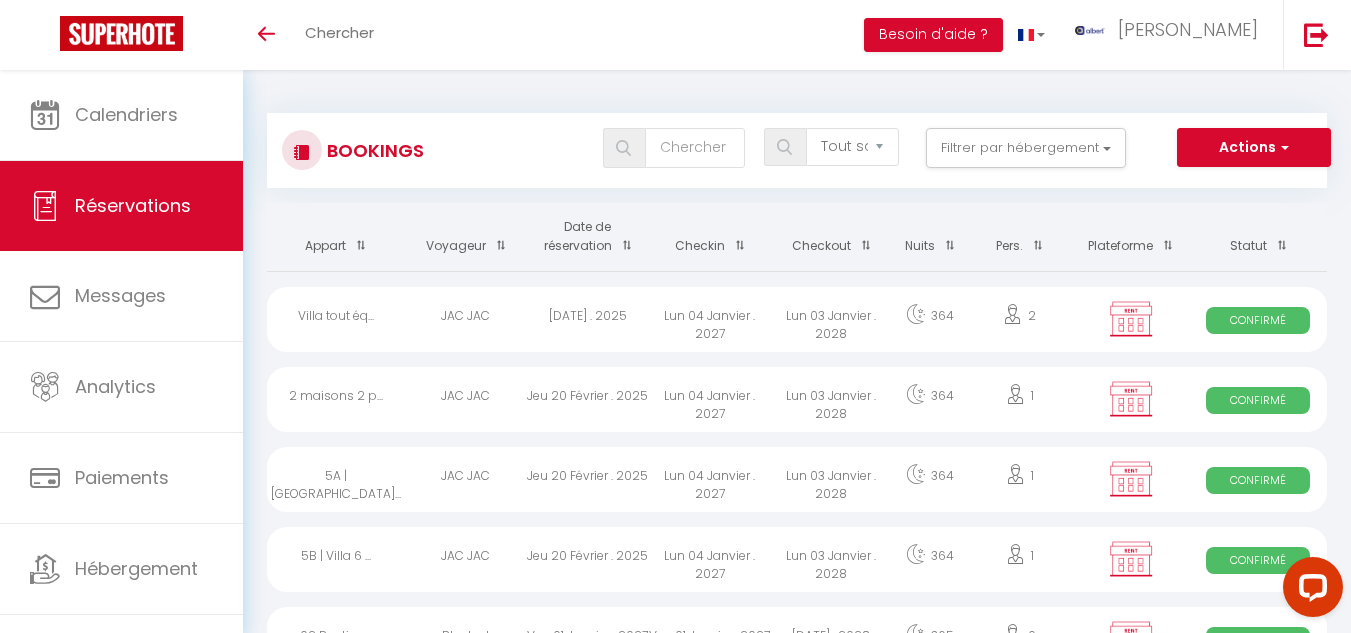 click on "Toggle menubar     Chercher   BUTTON
Besoin d'aide ?
albert   Paramètres" at bounding box center [740, 35] 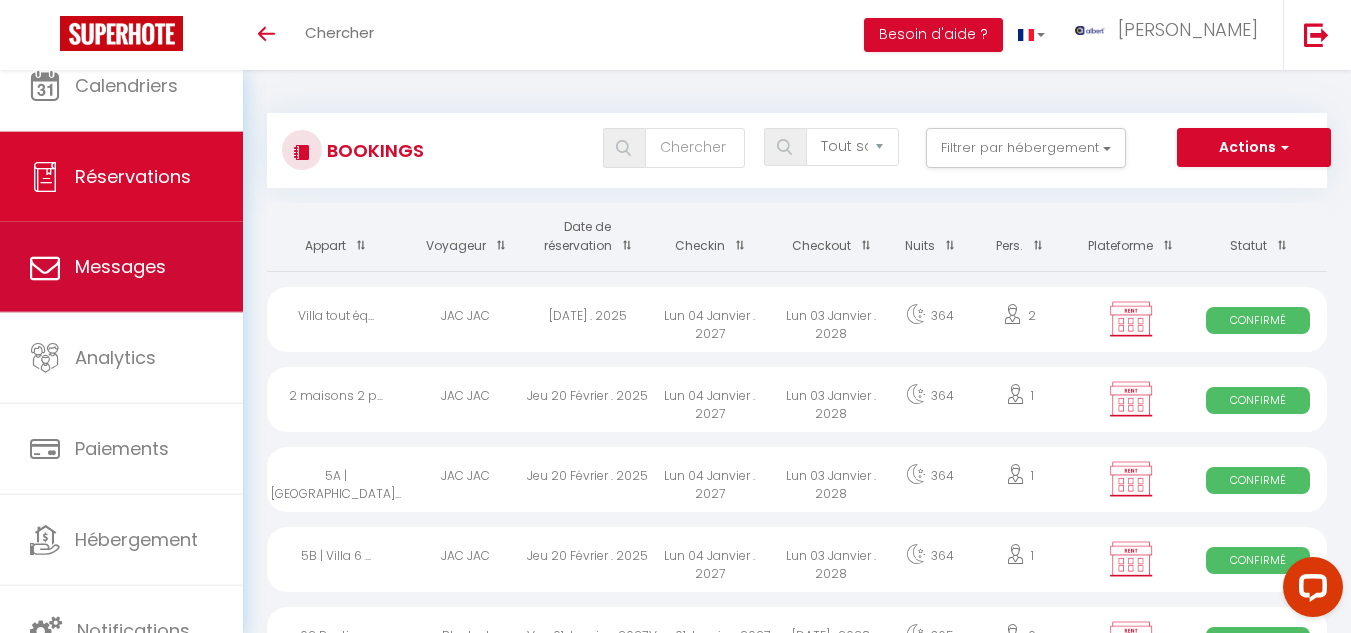 click on "Messages" at bounding box center (120, 266) 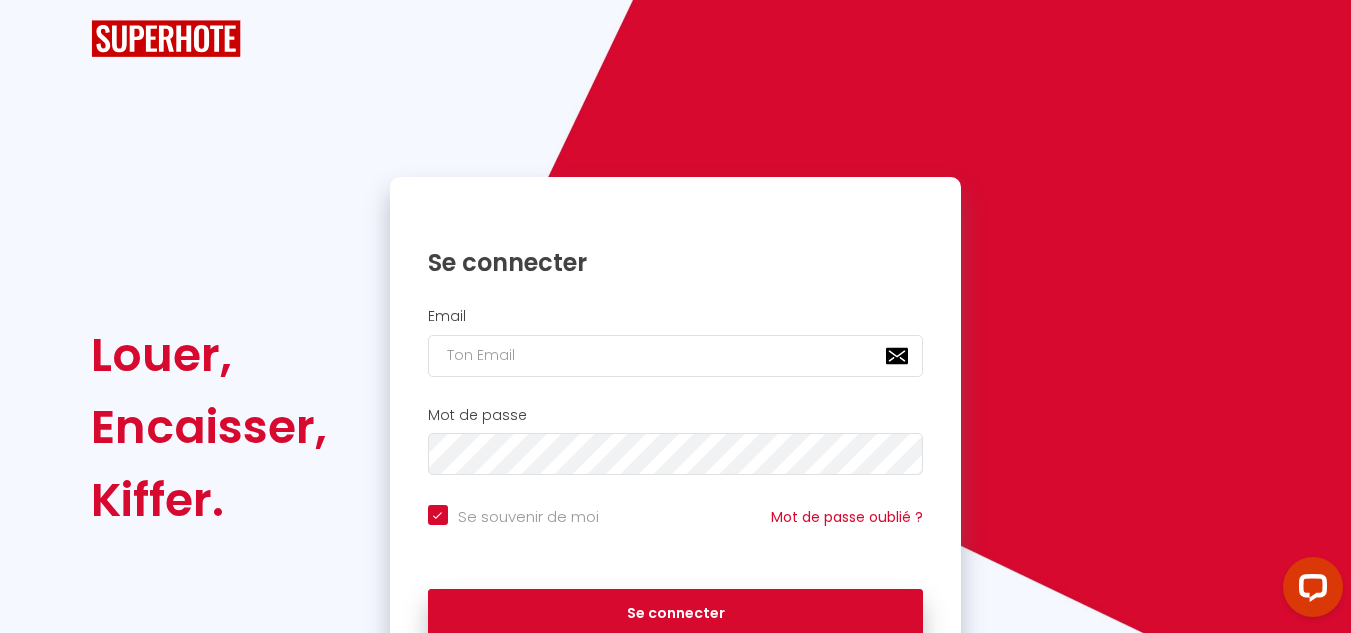 checkbox on "true" 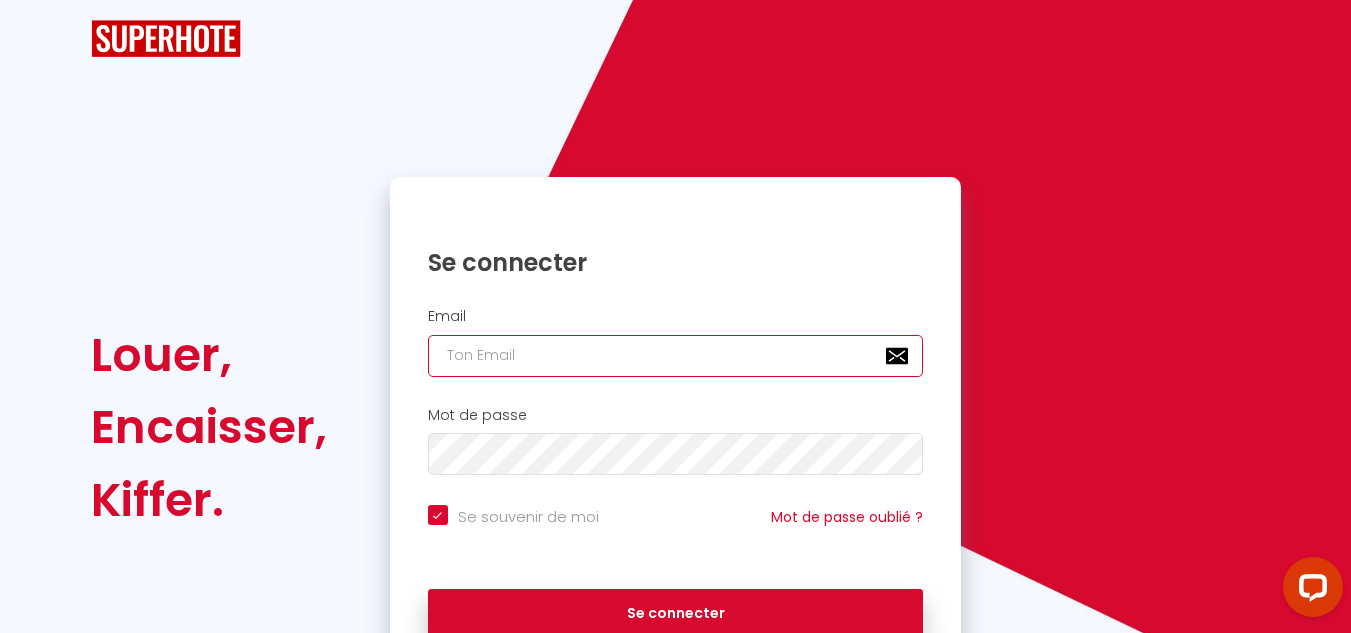 click at bounding box center (676, 356) 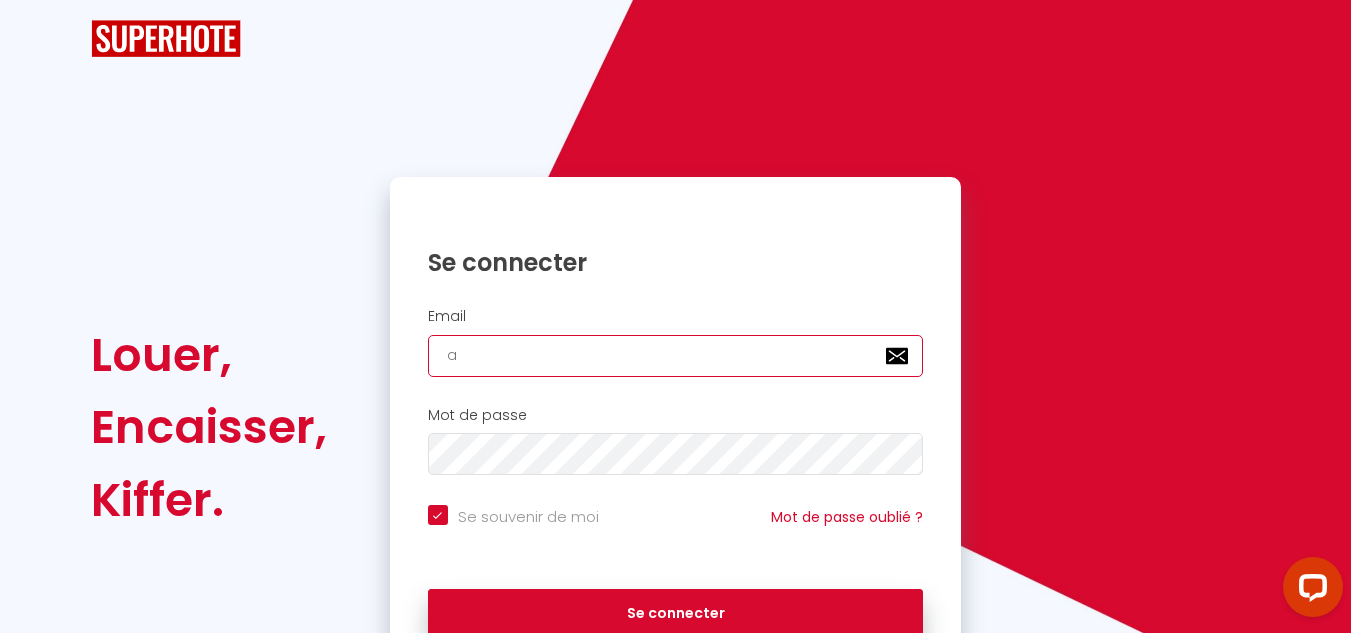 checkbox on "true" 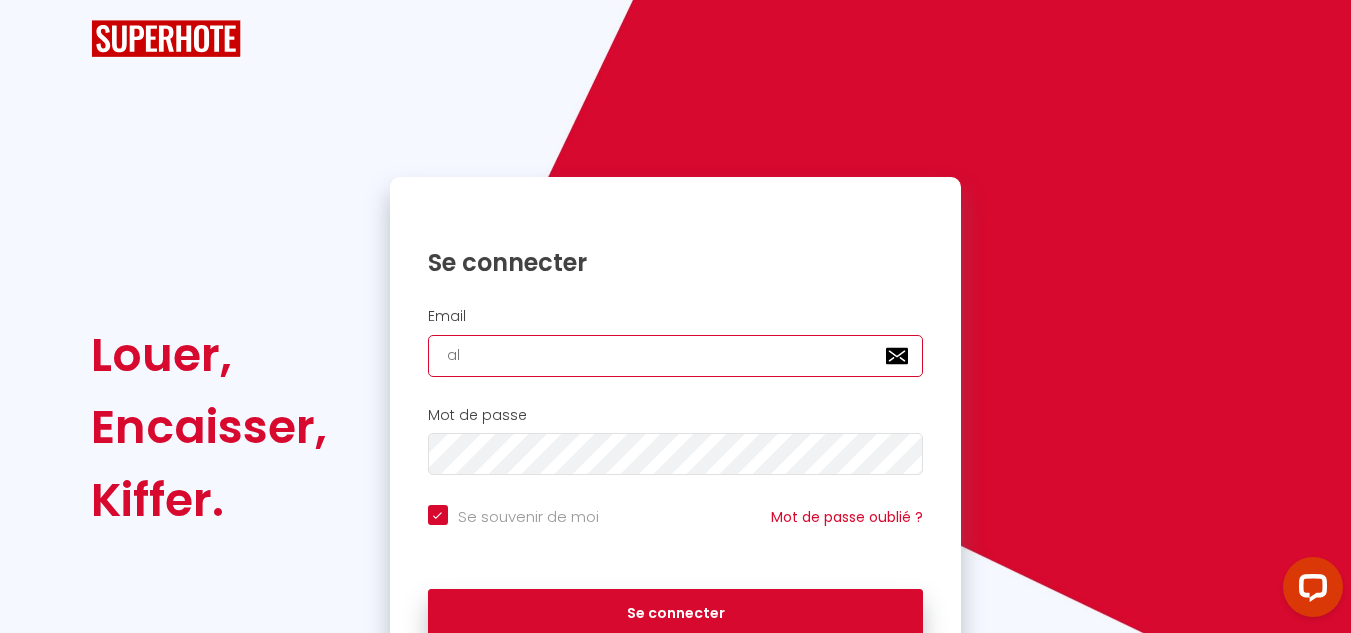 checkbox on "true" 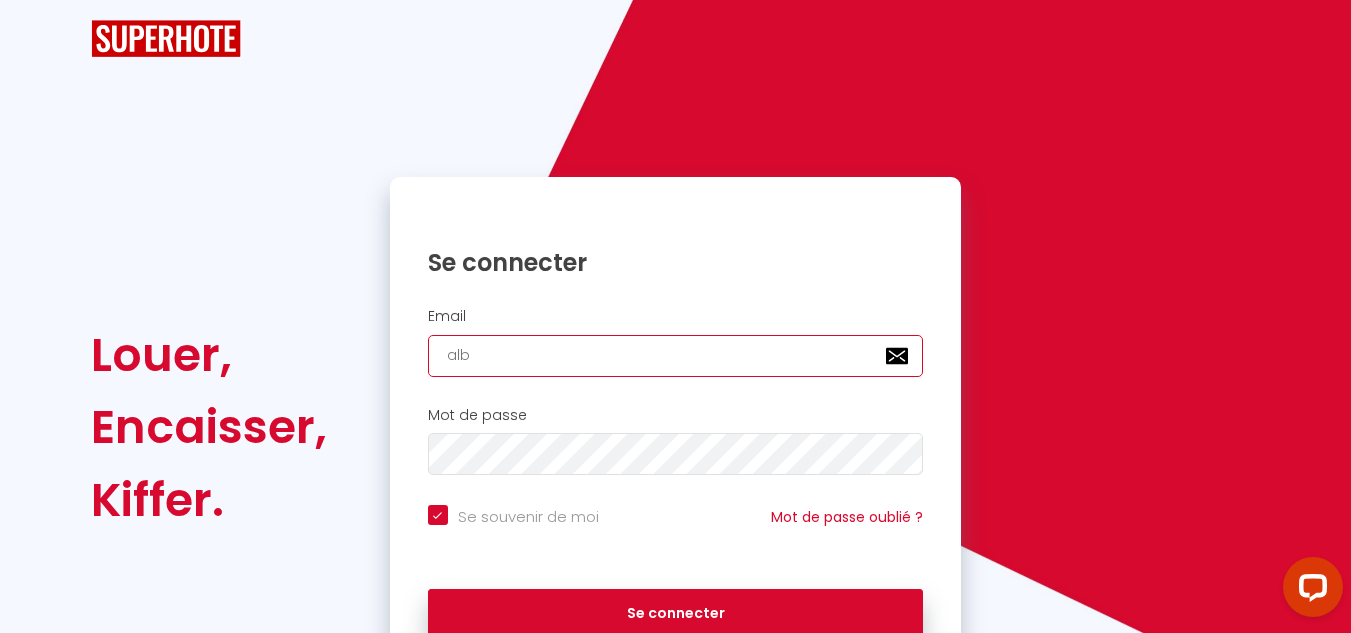 type on "albe" 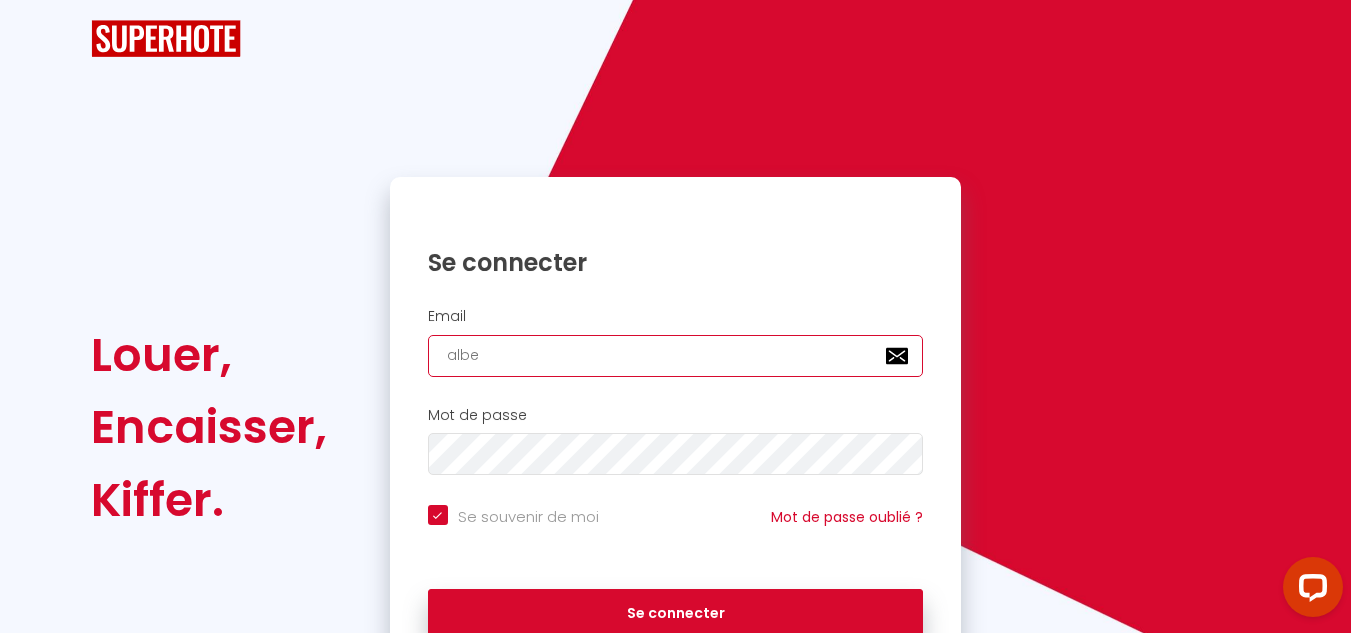 checkbox on "true" 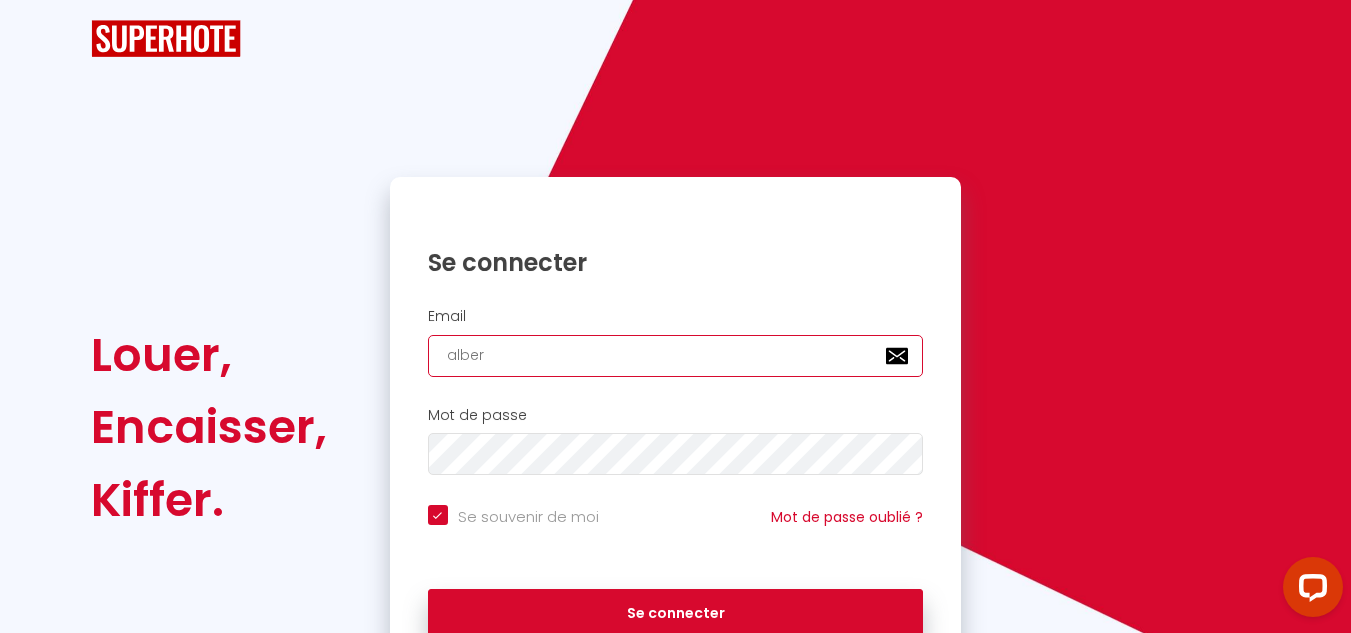 checkbox on "true" 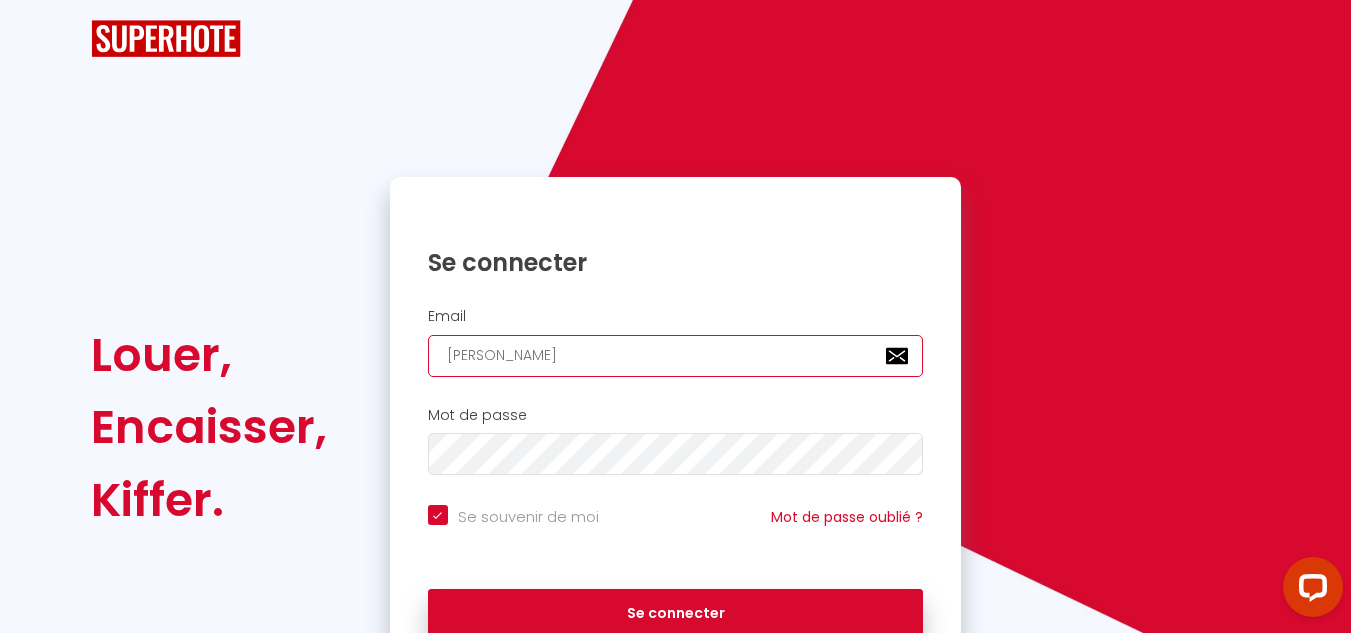 checkbox on "true" 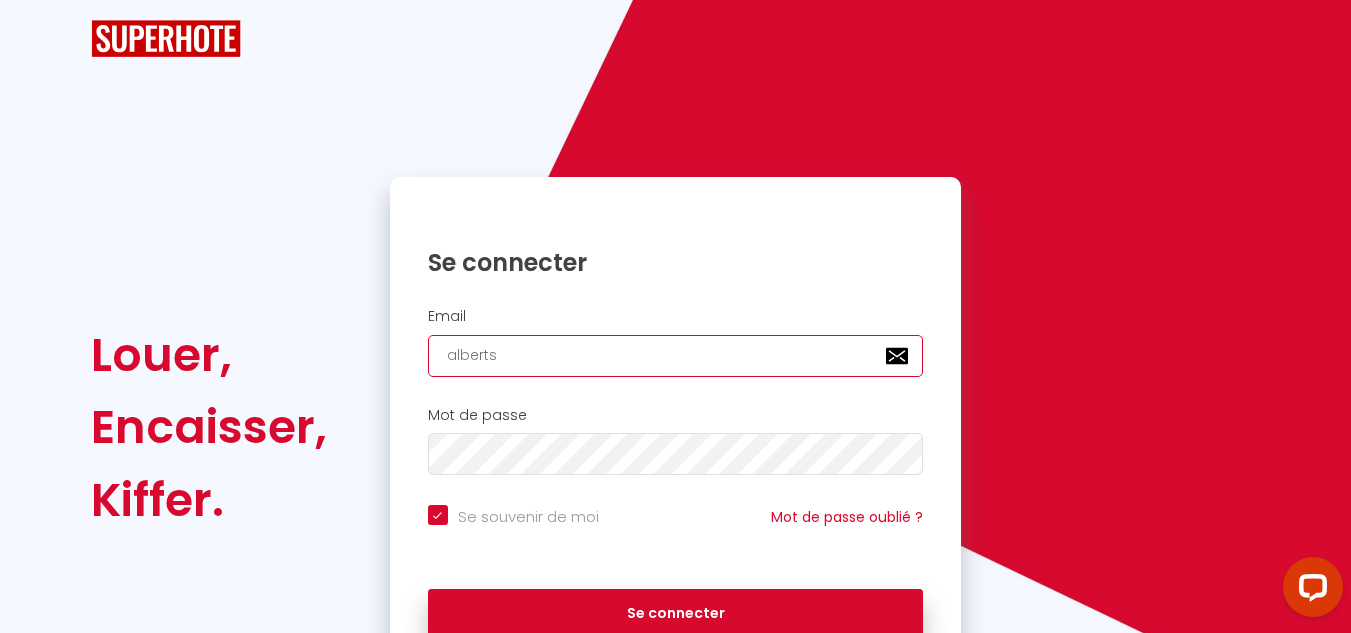 checkbox on "true" 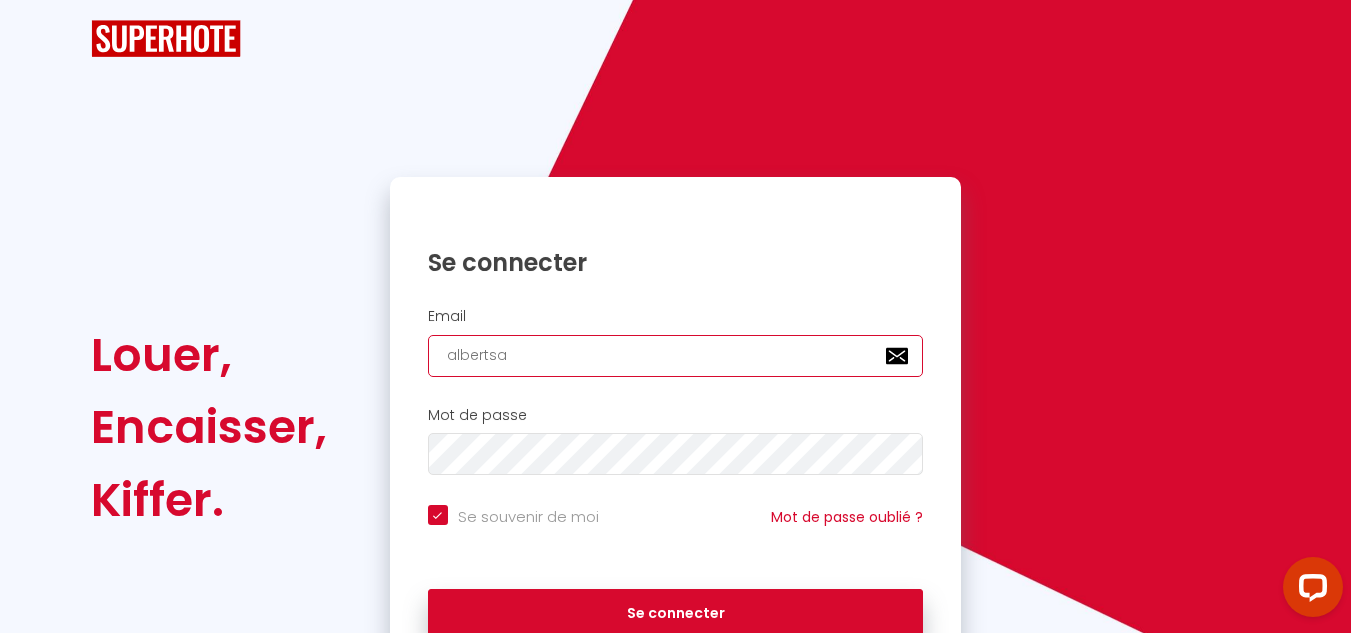 checkbox on "true" 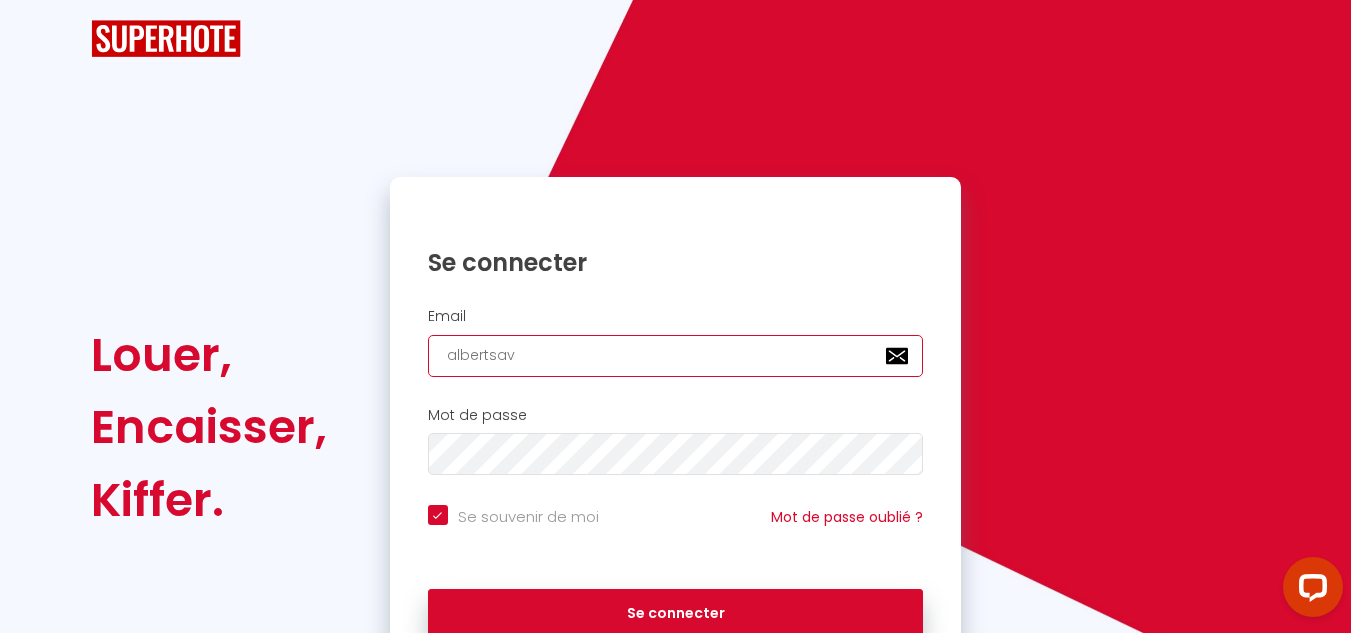 checkbox on "true" 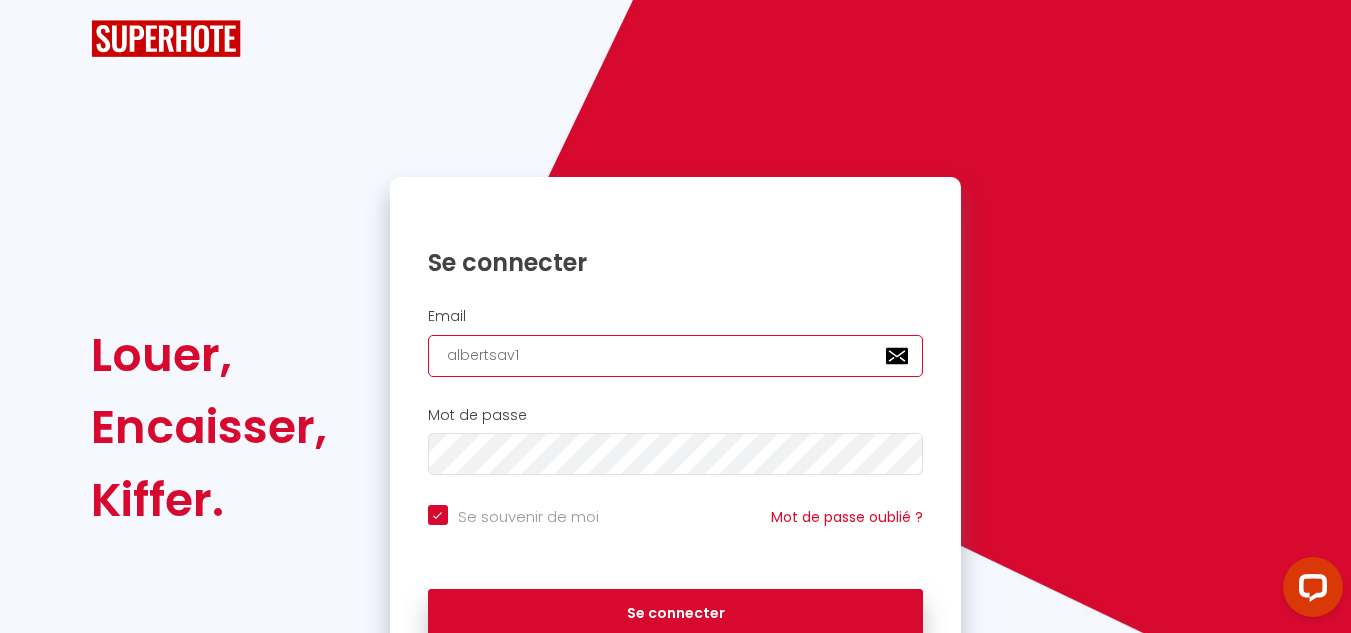checkbox on "true" 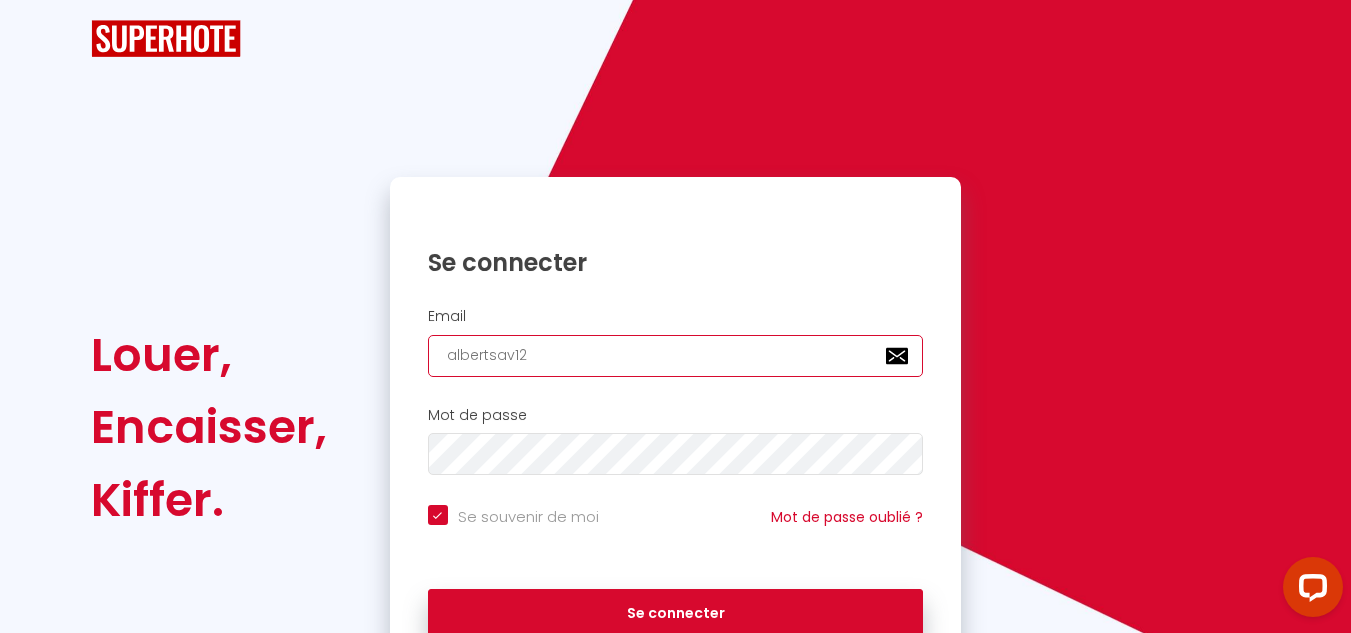 checkbox on "true" 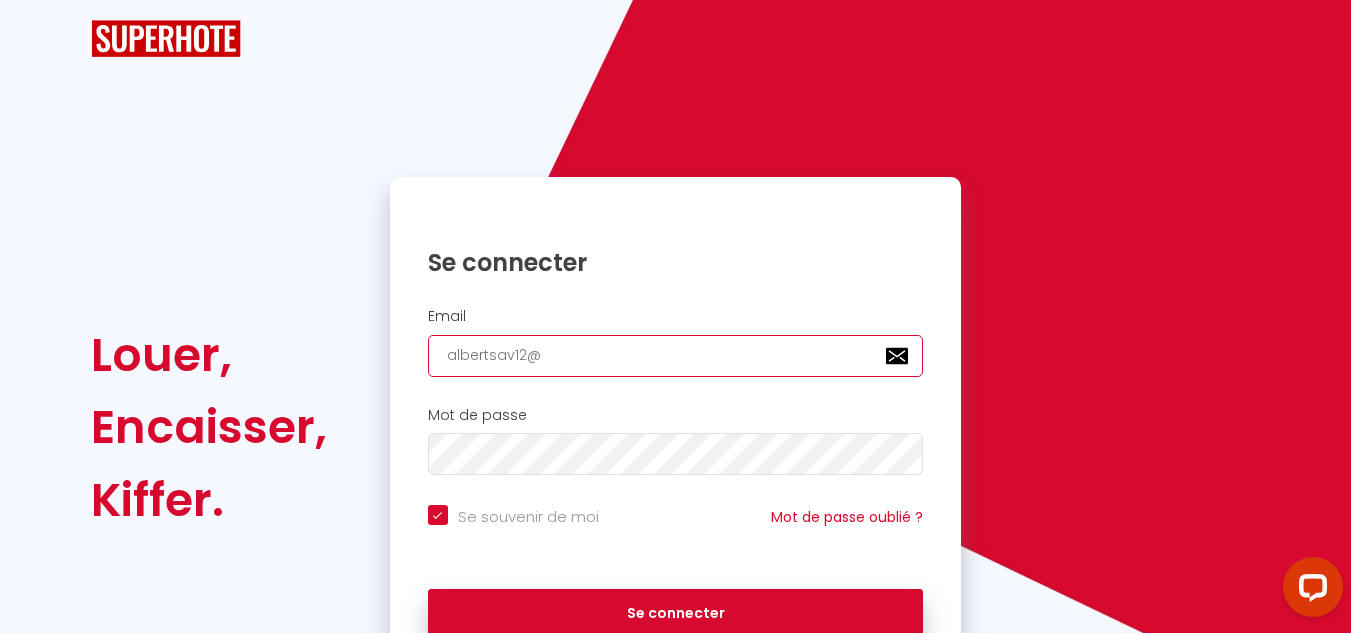 checkbox on "true" 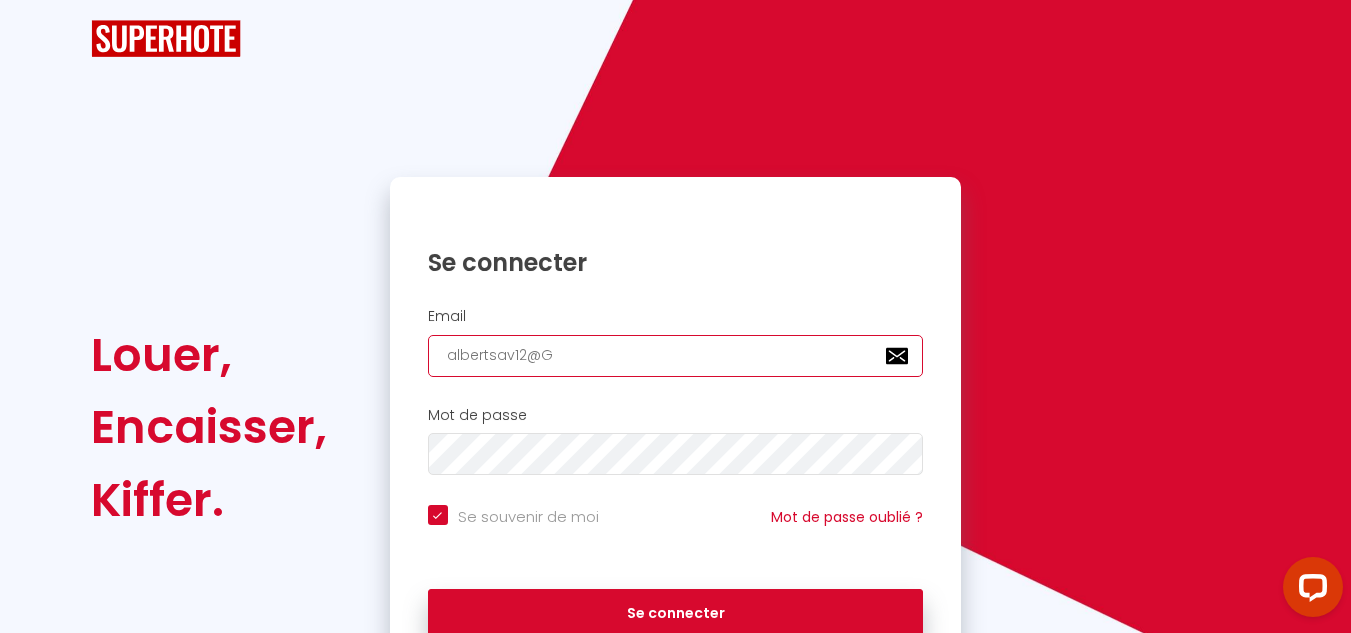 checkbox on "true" 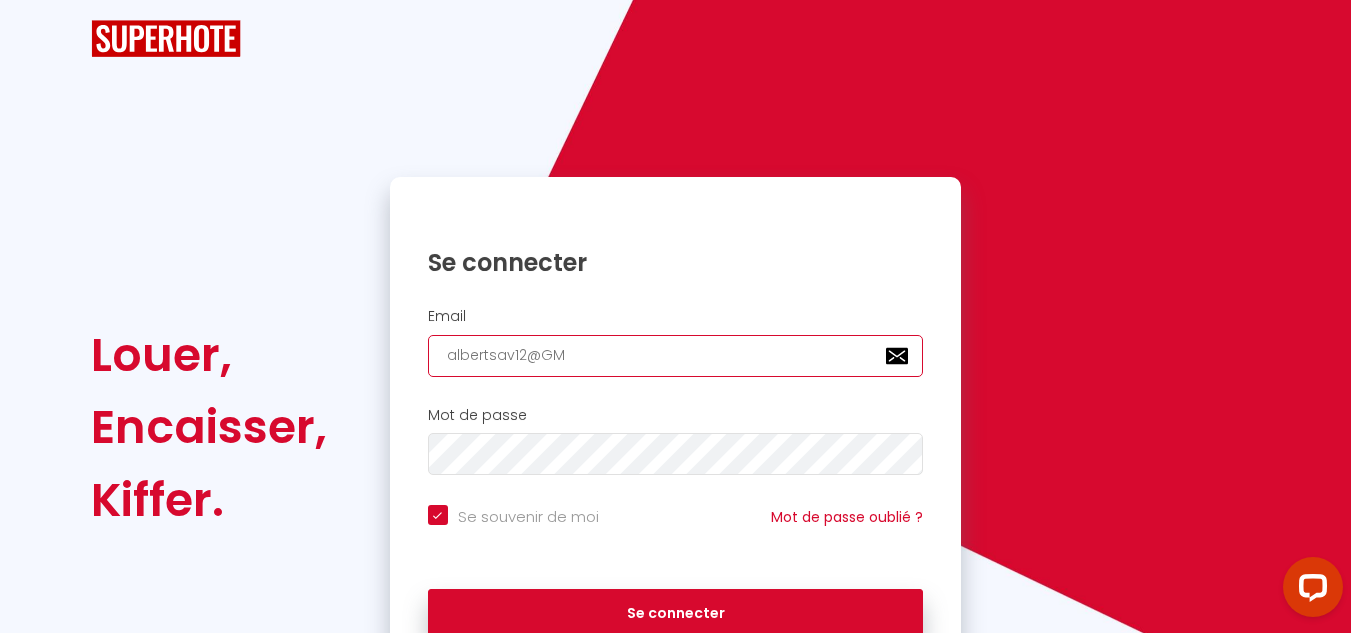 checkbox on "true" 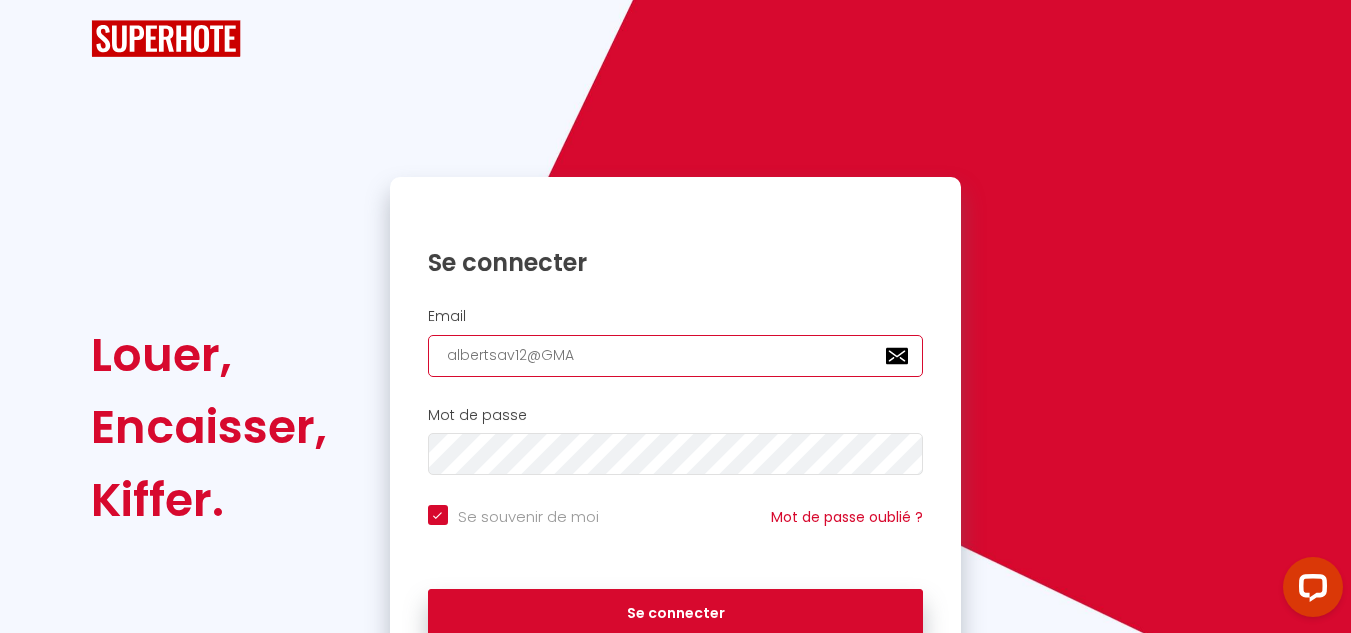 checkbox on "true" 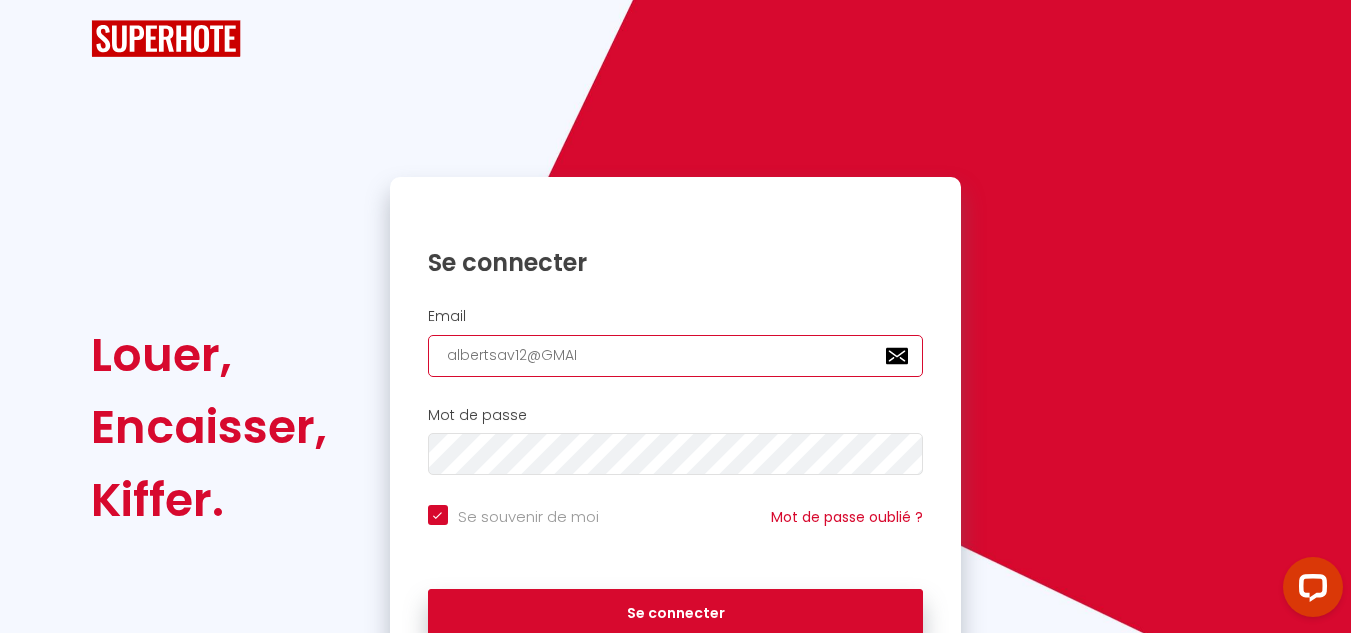 checkbox on "true" 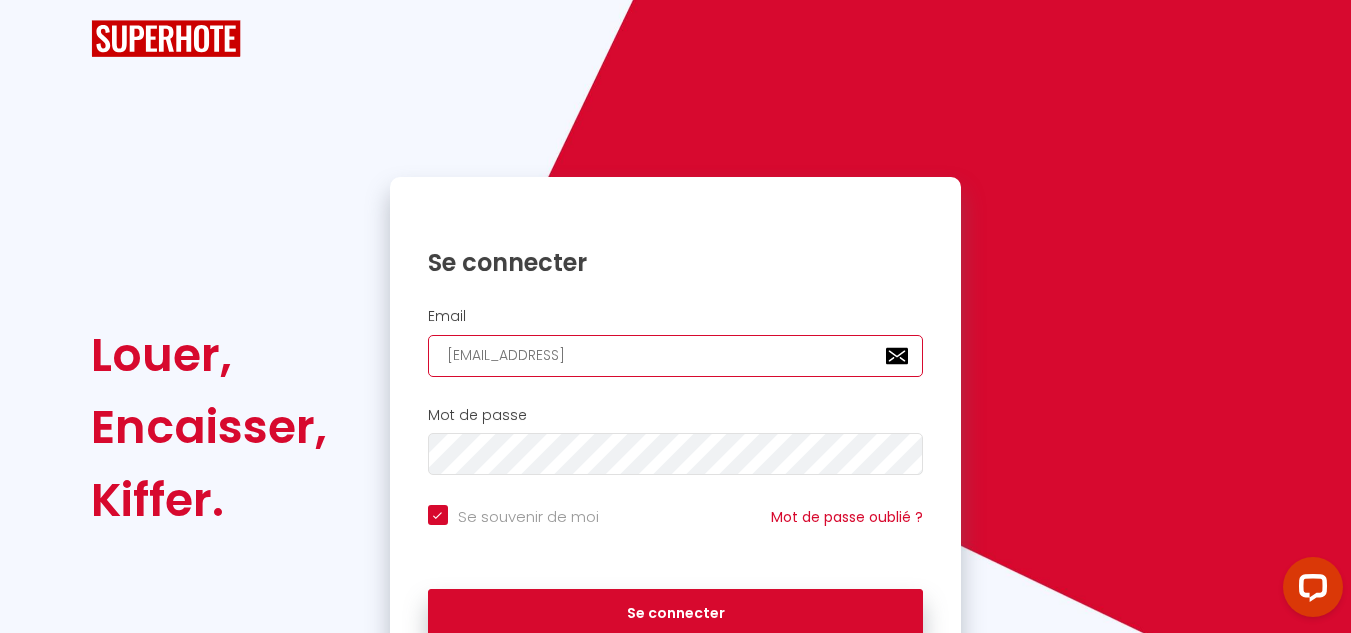 checkbox on "true" 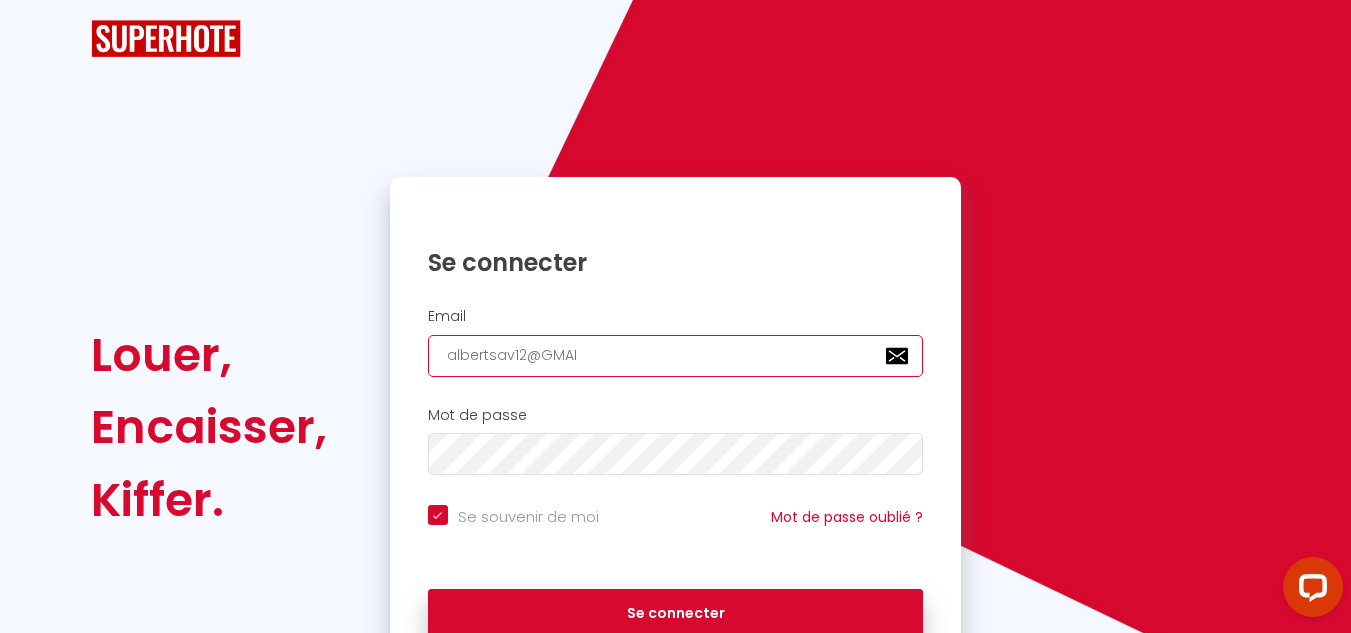 checkbox on "true" 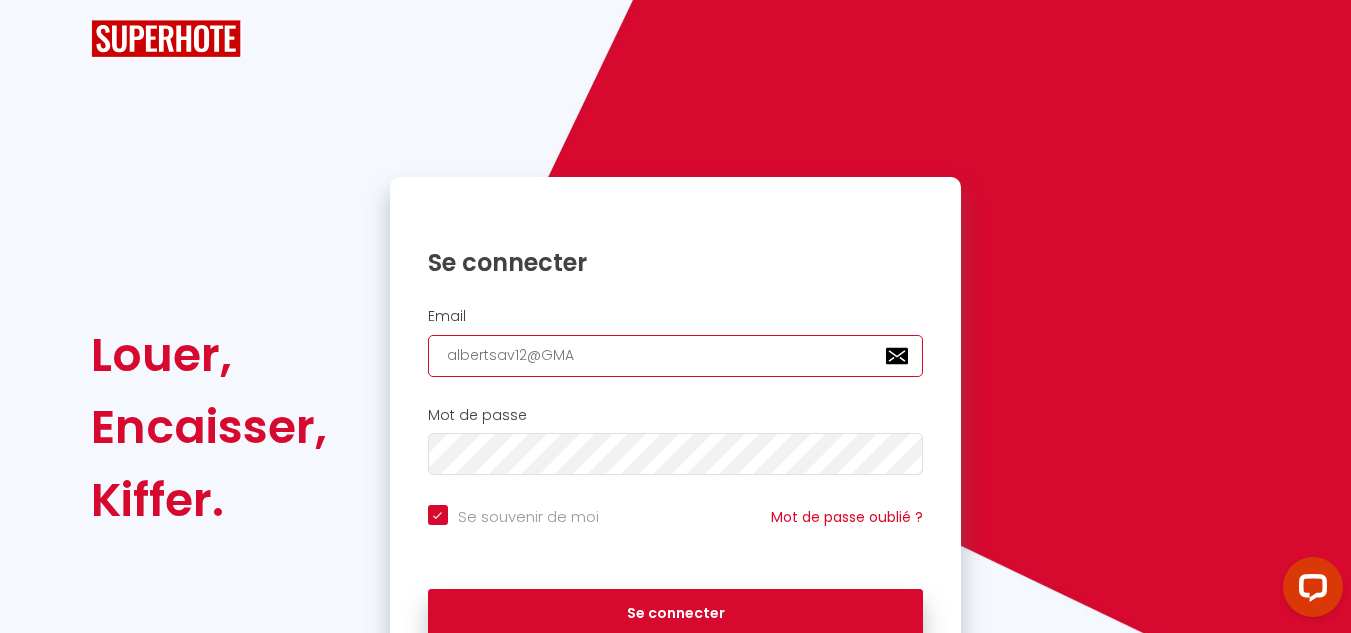 checkbox on "true" 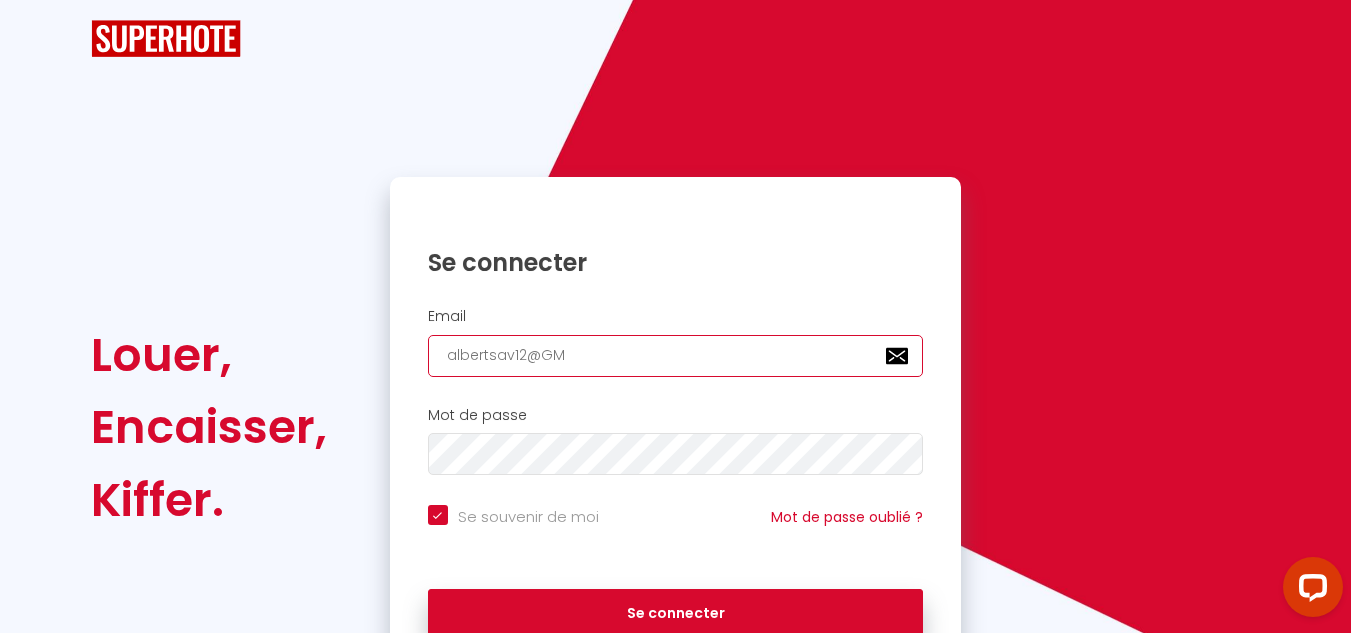 checkbox on "true" 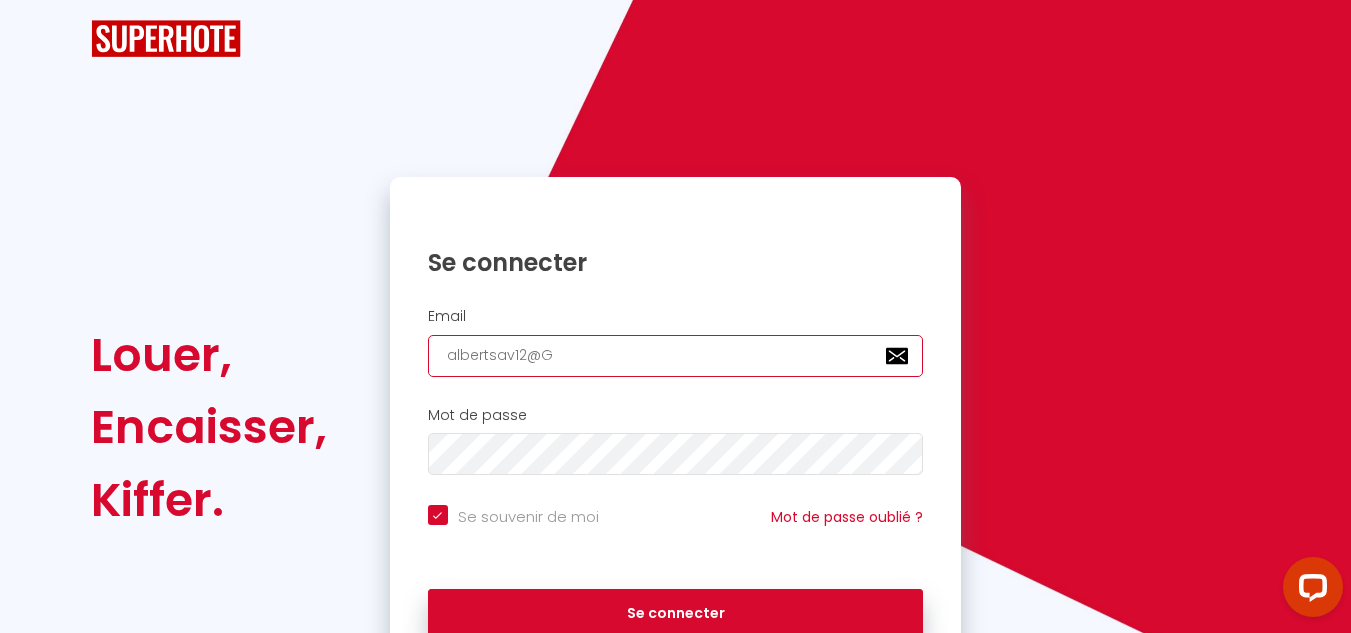 checkbox on "true" 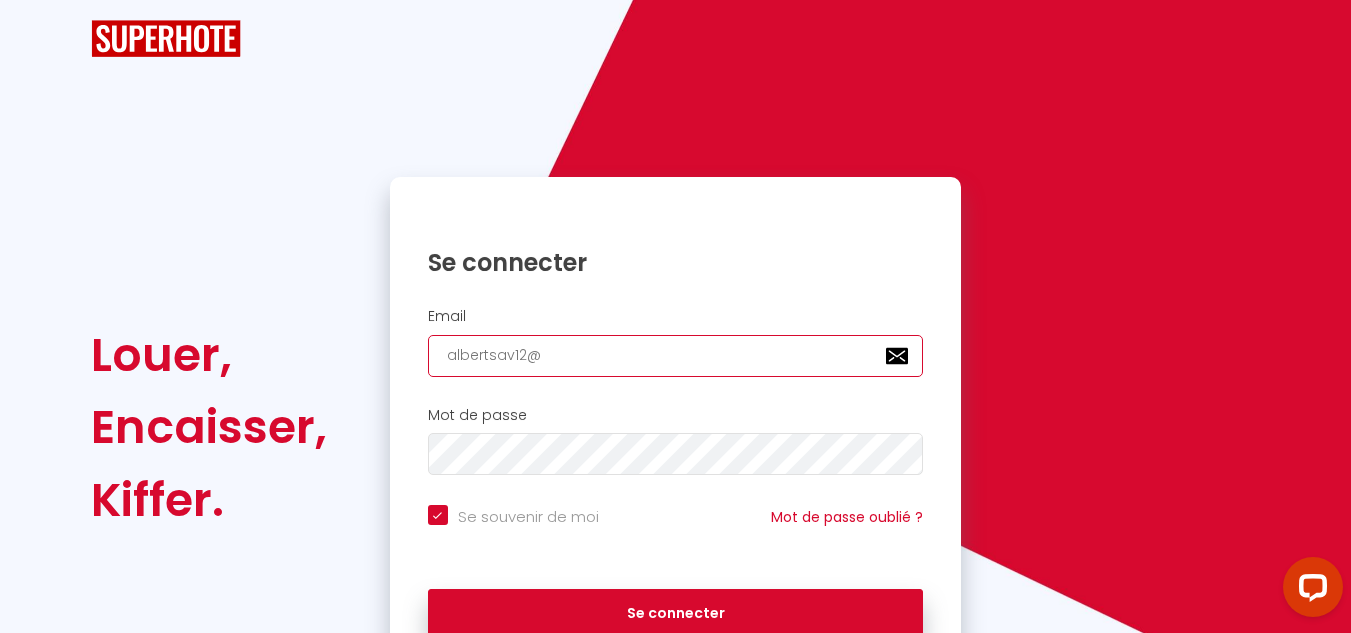 checkbox on "true" 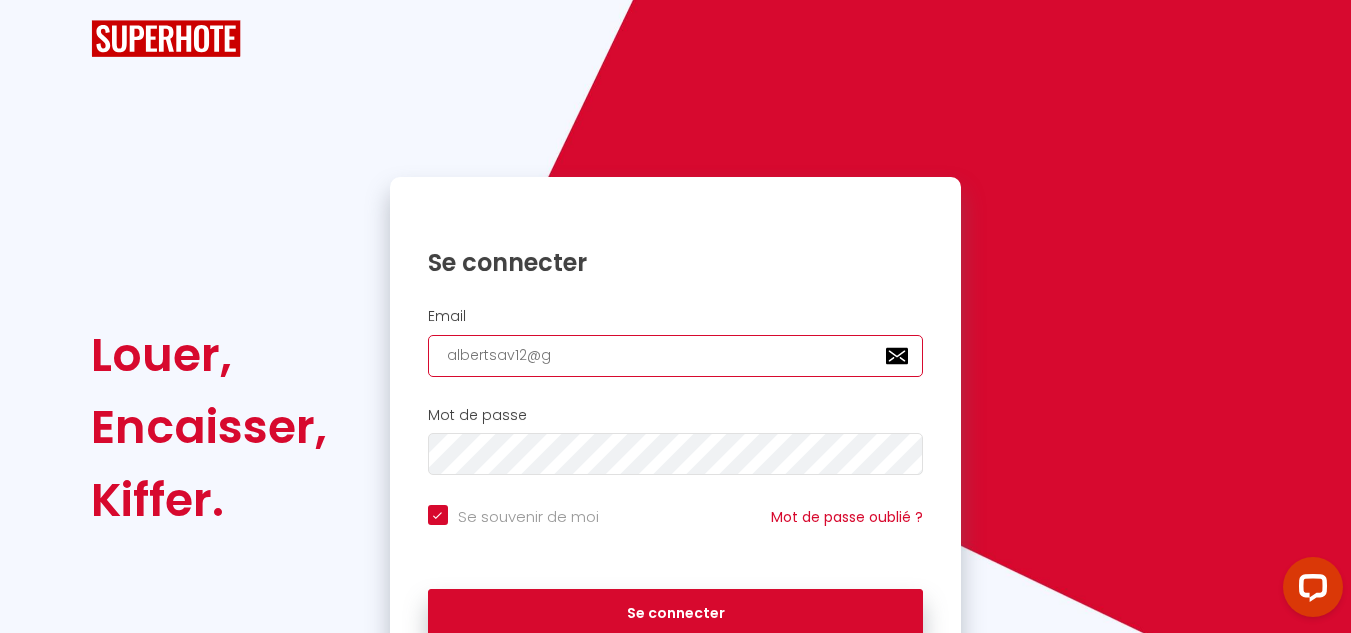 checkbox on "true" 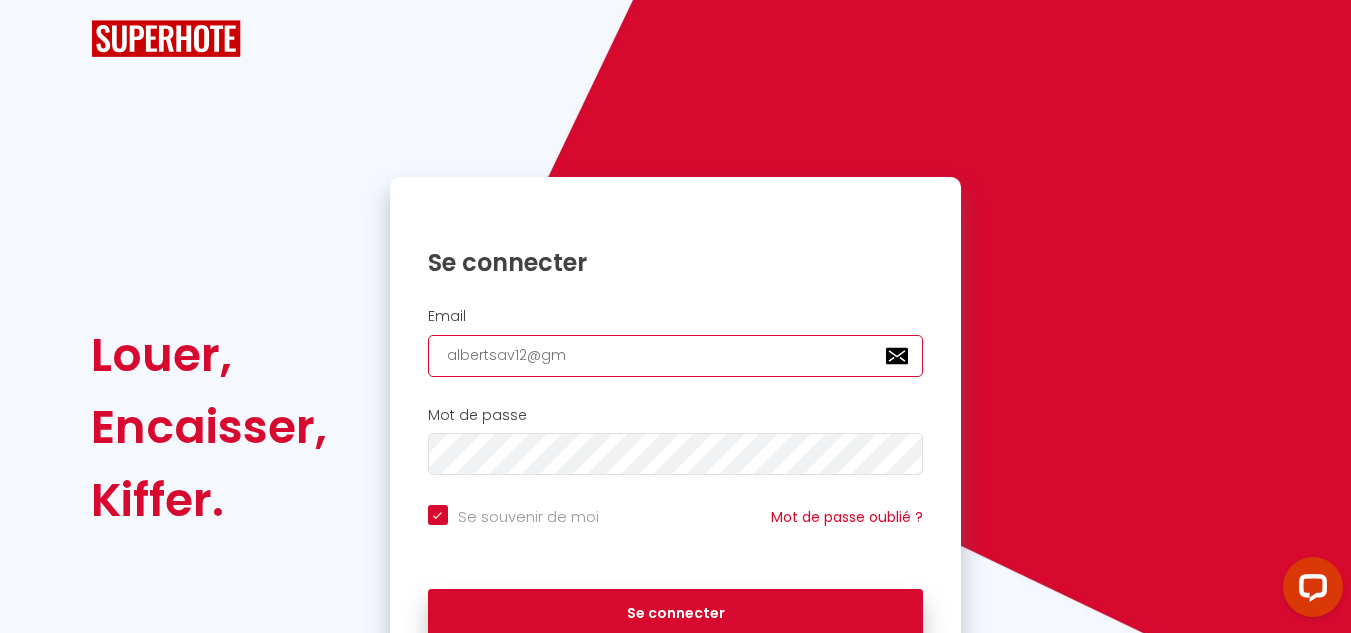 checkbox on "true" 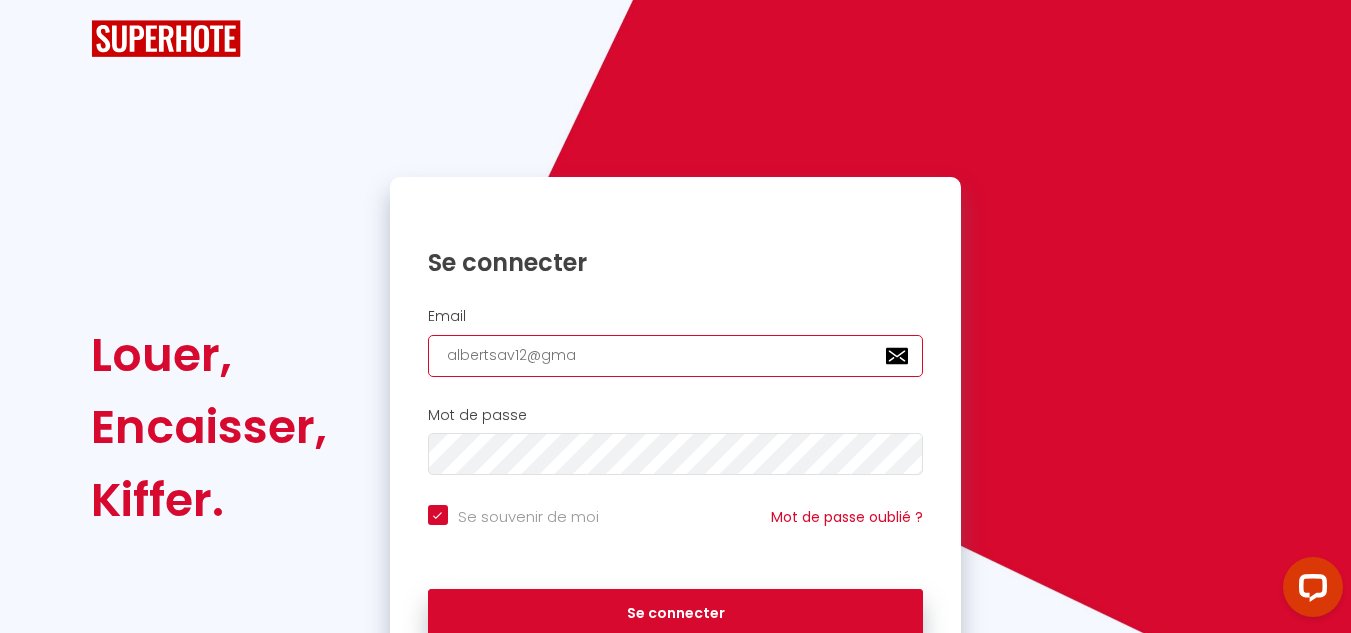 checkbox on "true" 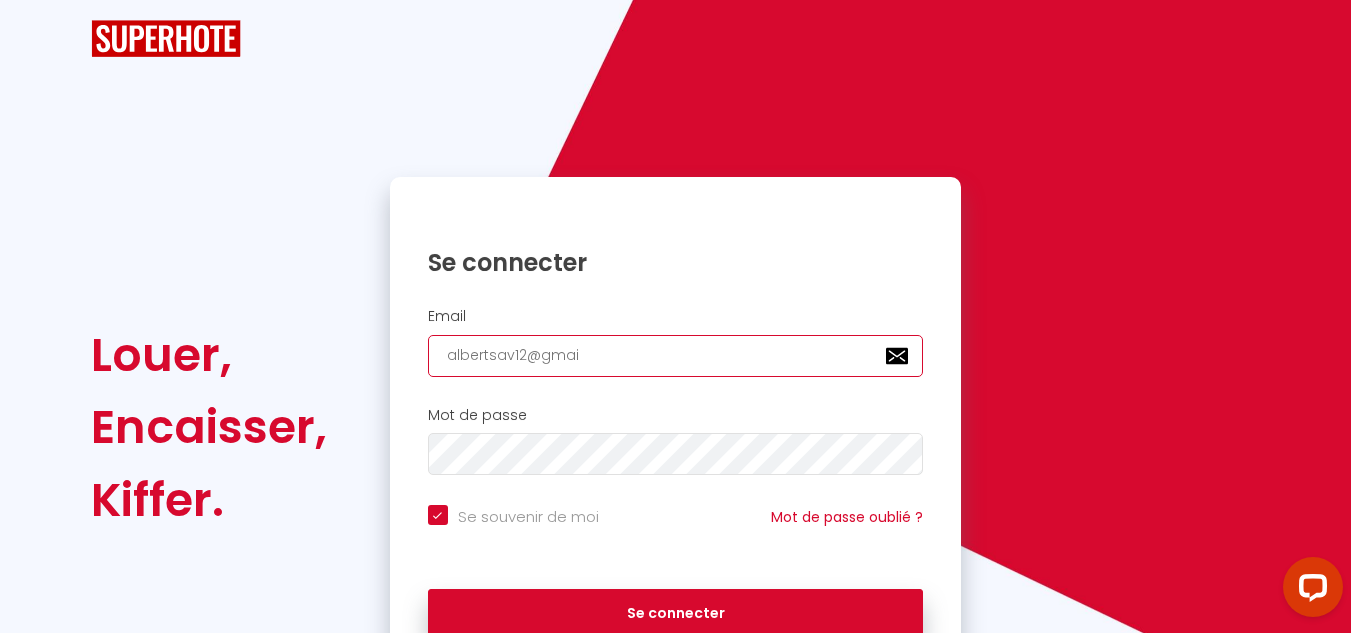 checkbox on "true" 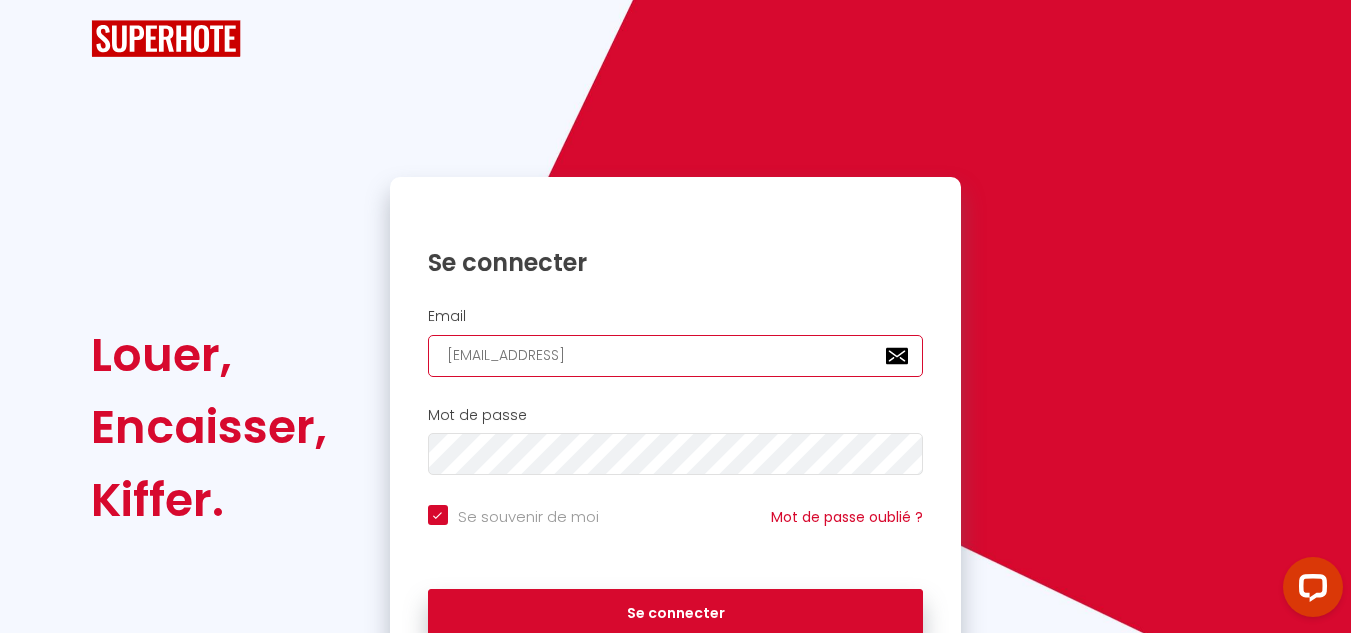 checkbox on "true" 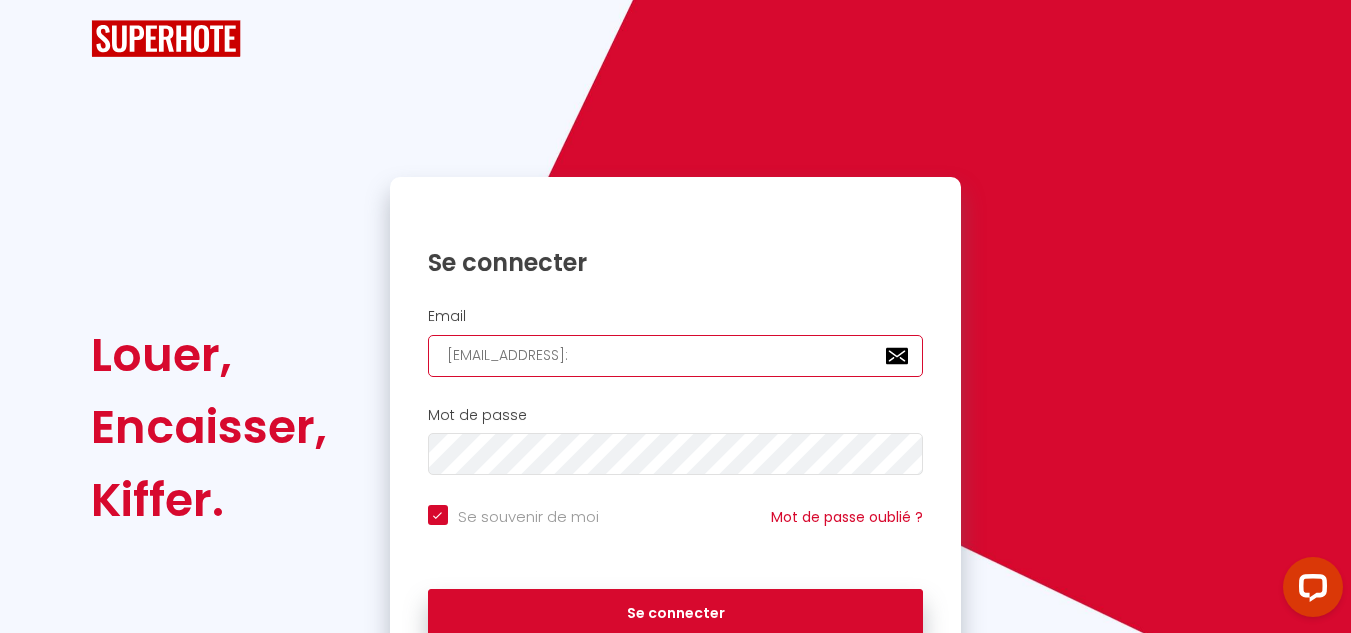 checkbox on "true" 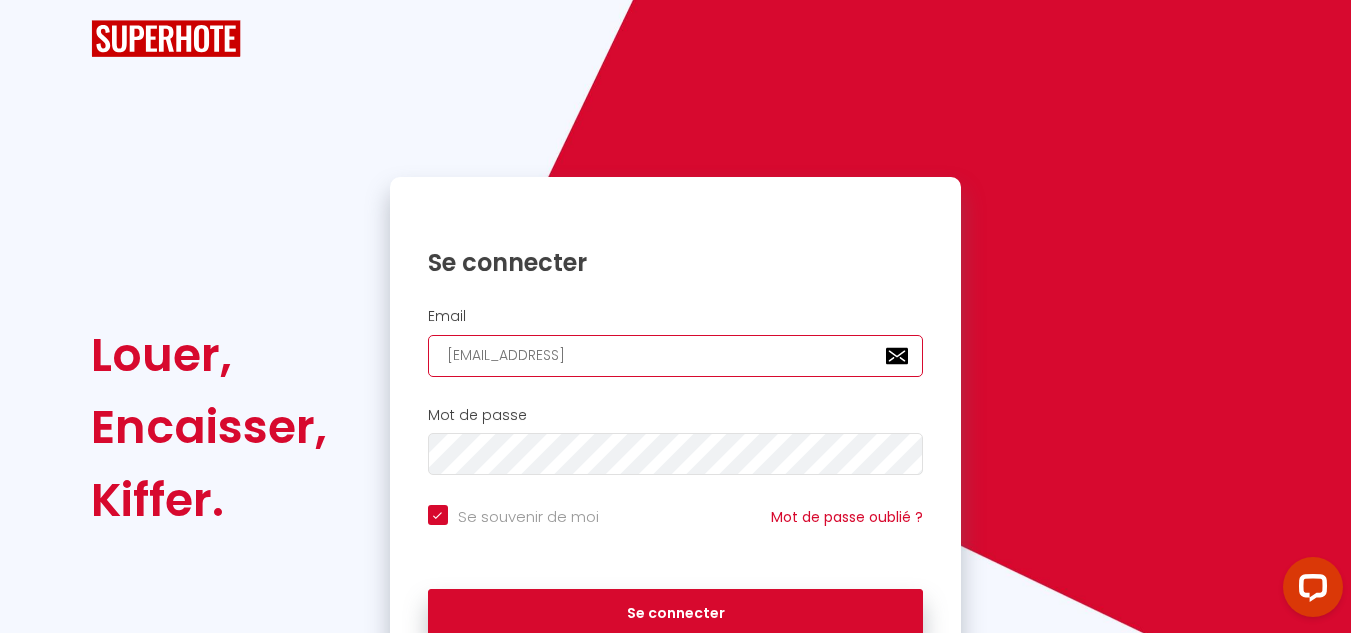 checkbox on "true" 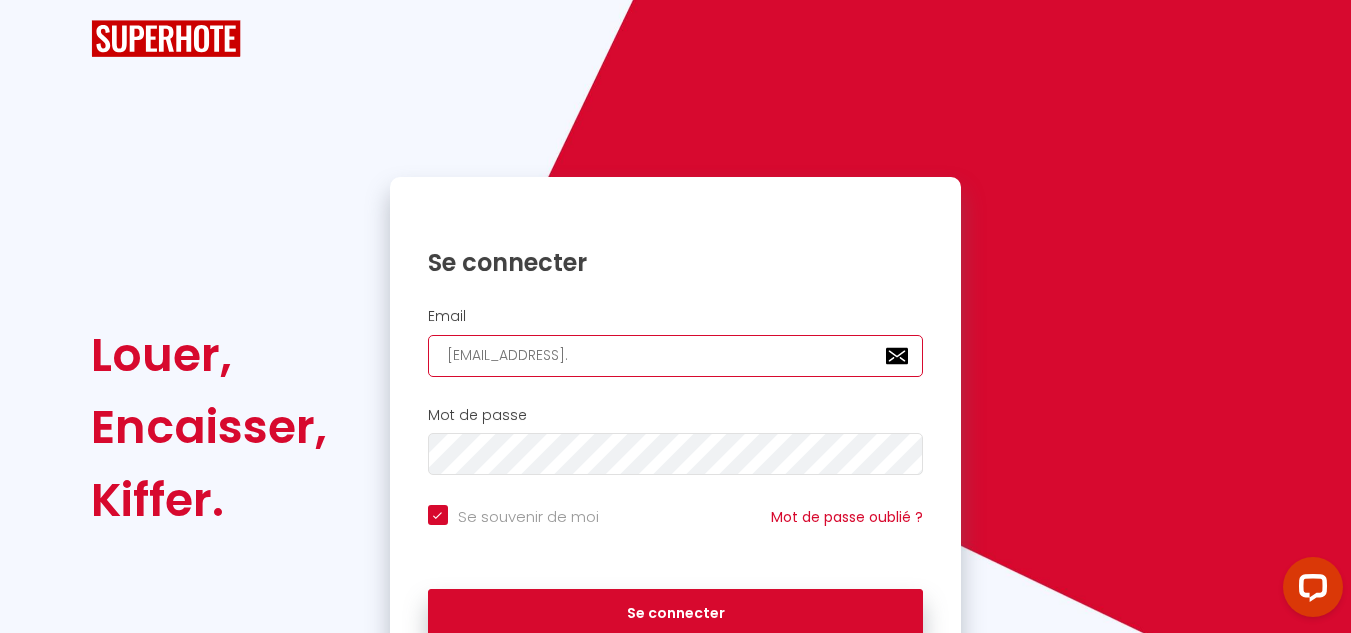 checkbox on "true" 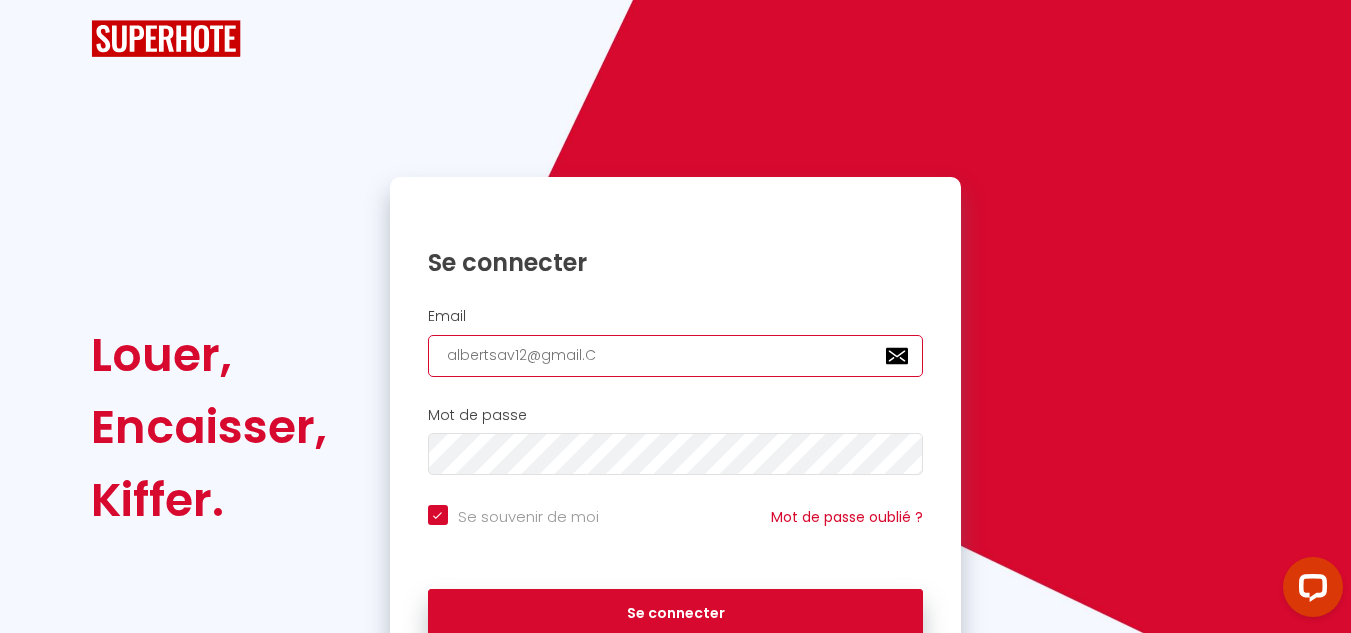 checkbox on "true" 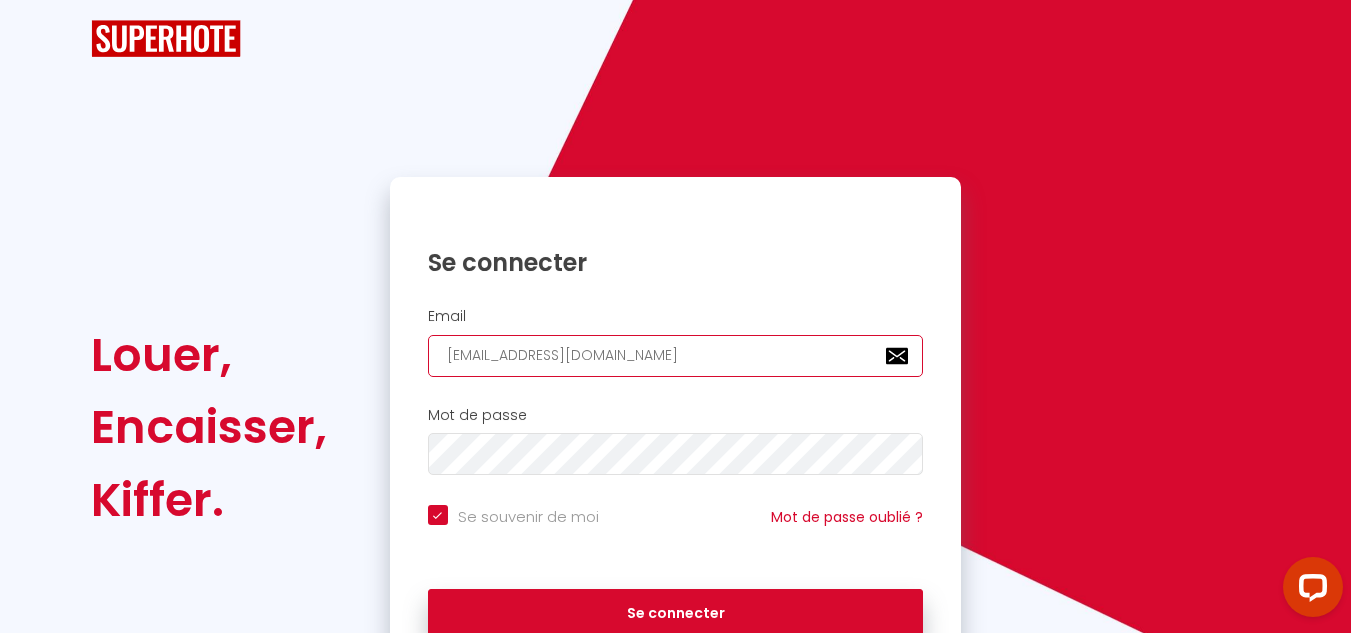 checkbox on "true" 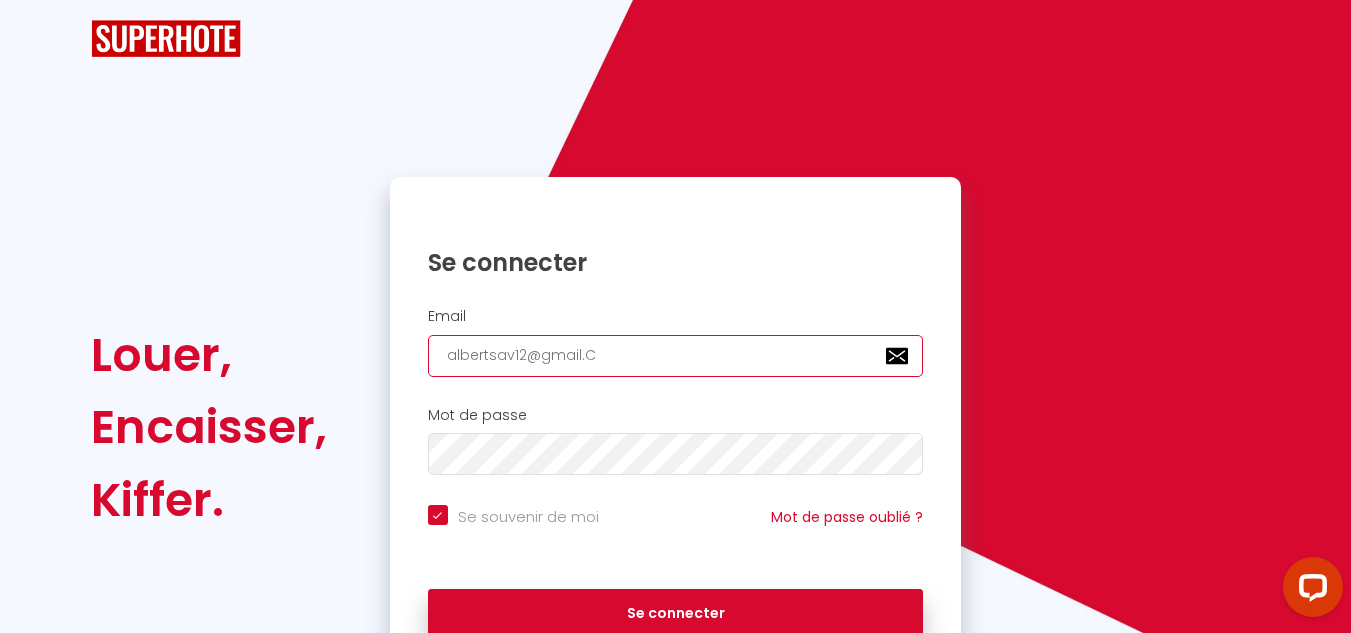 checkbox on "true" 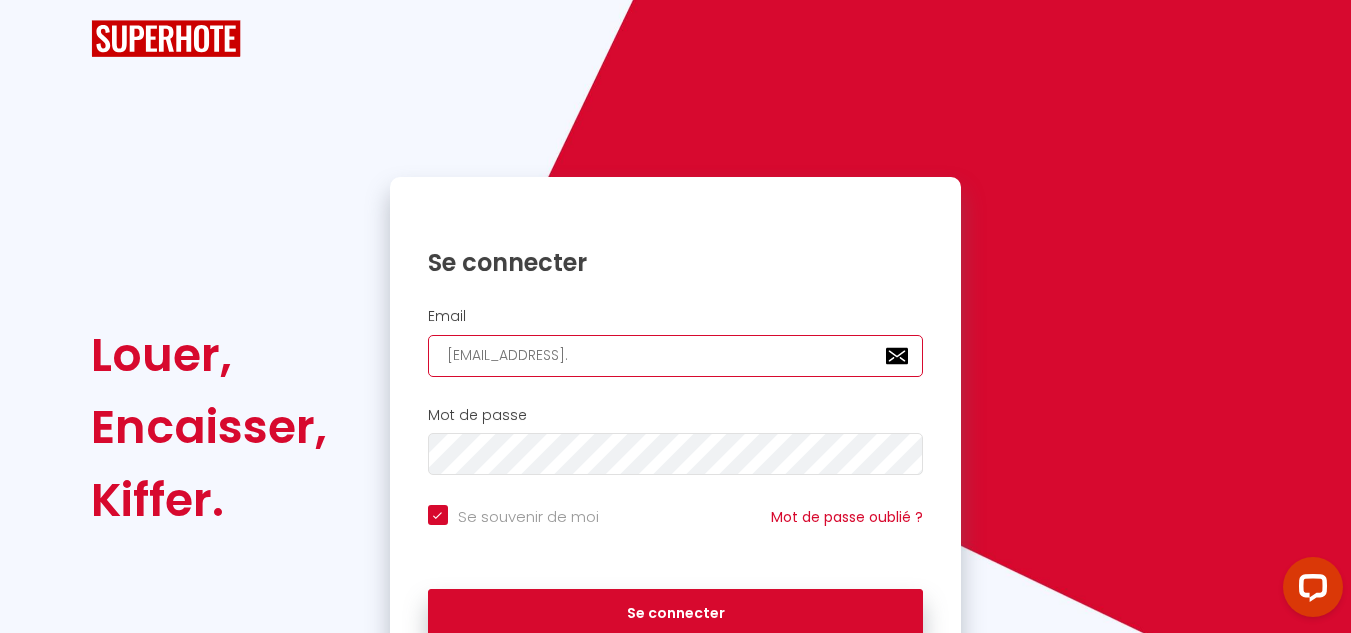checkbox on "true" 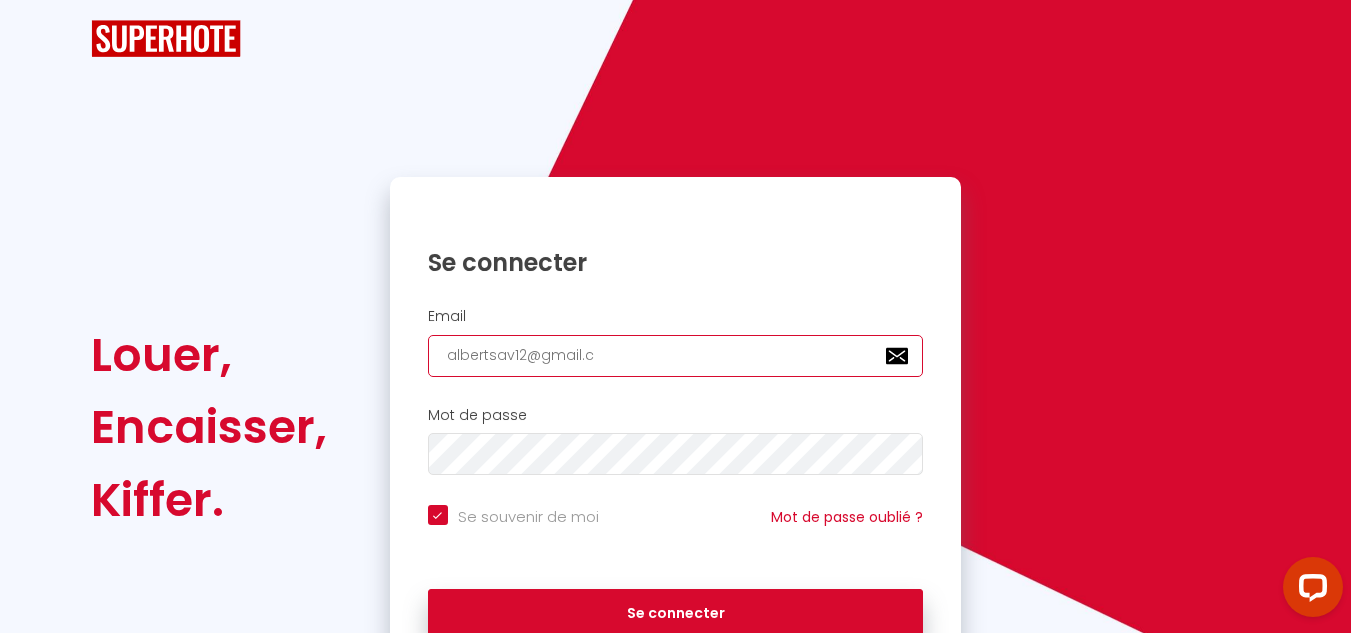 checkbox on "true" 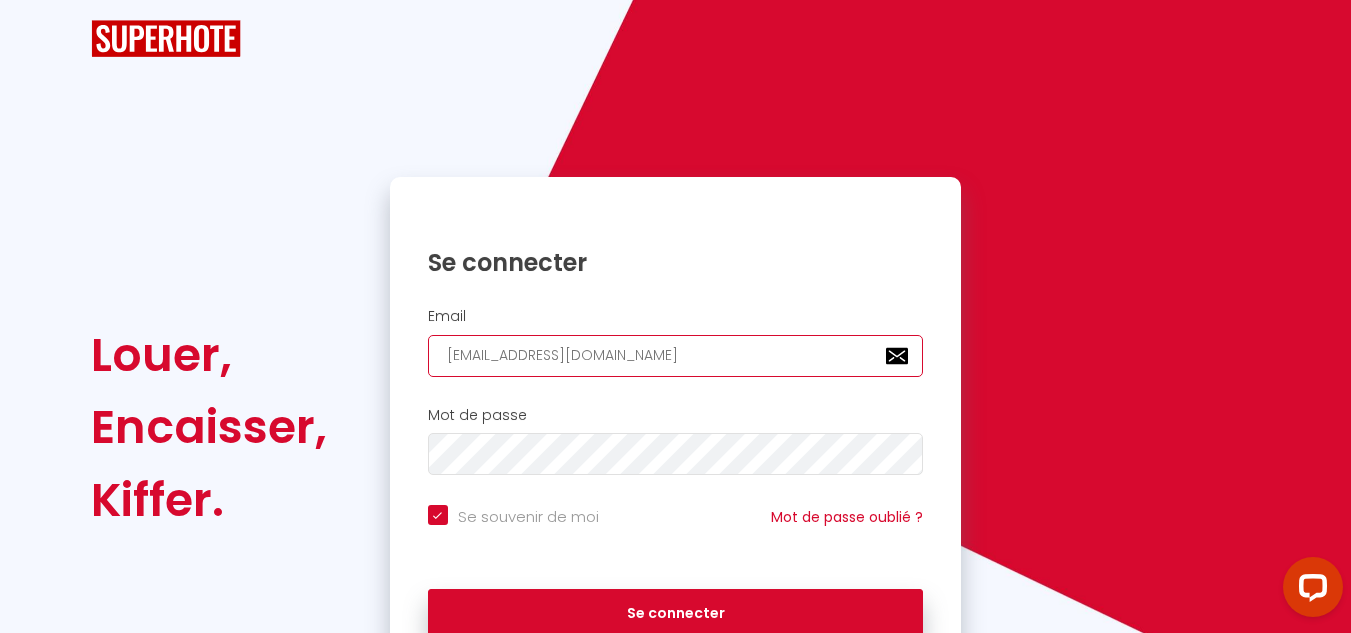 checkbox on "true" 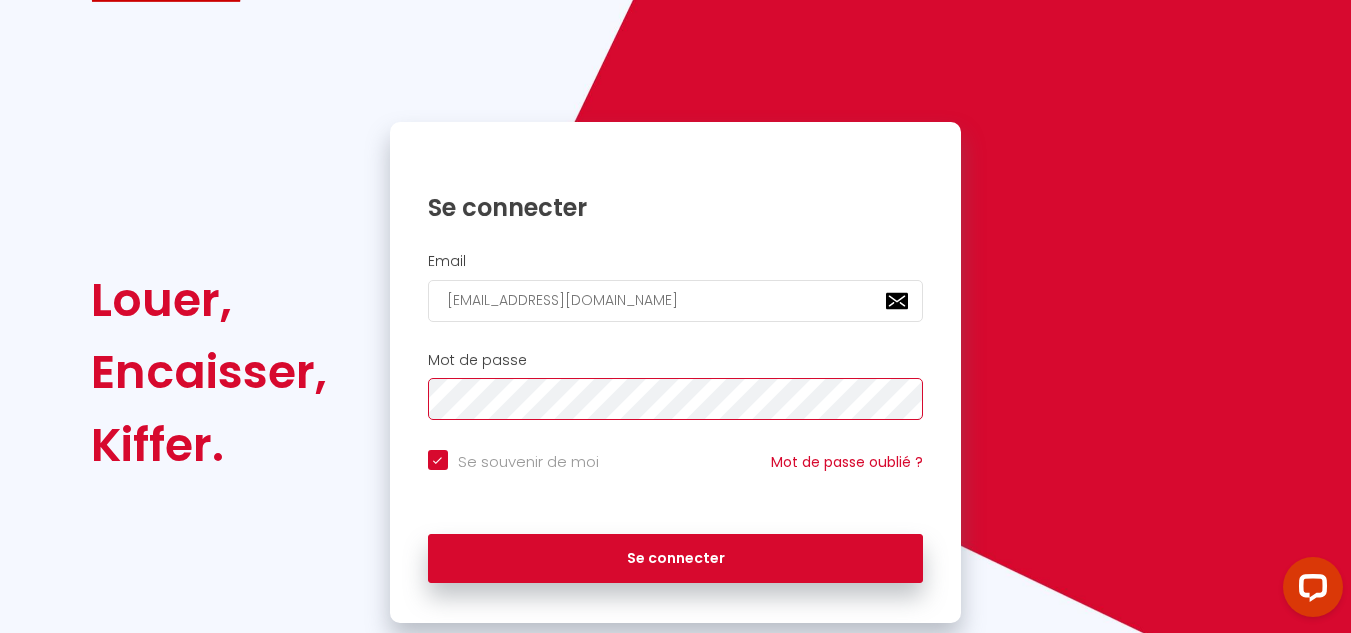 scroll, scrollTop: 105, scrollLeft: 0, axis: vertical 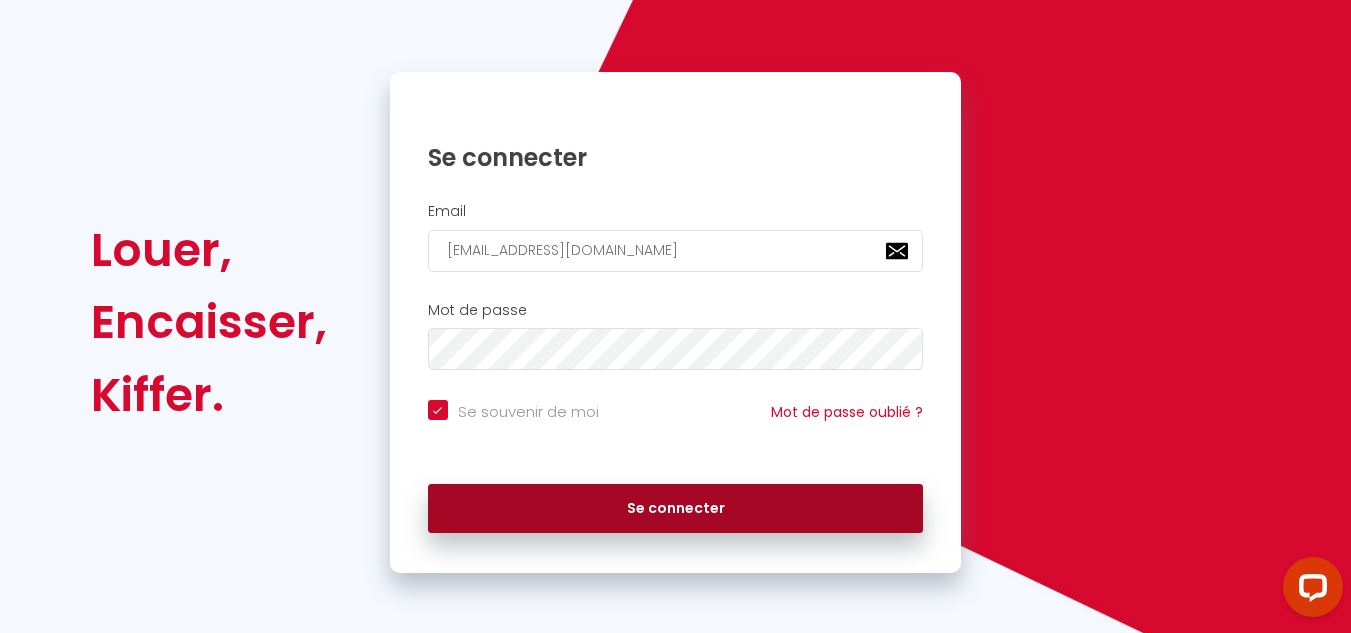click on "Se connecter" at bounding box center [676, 509] 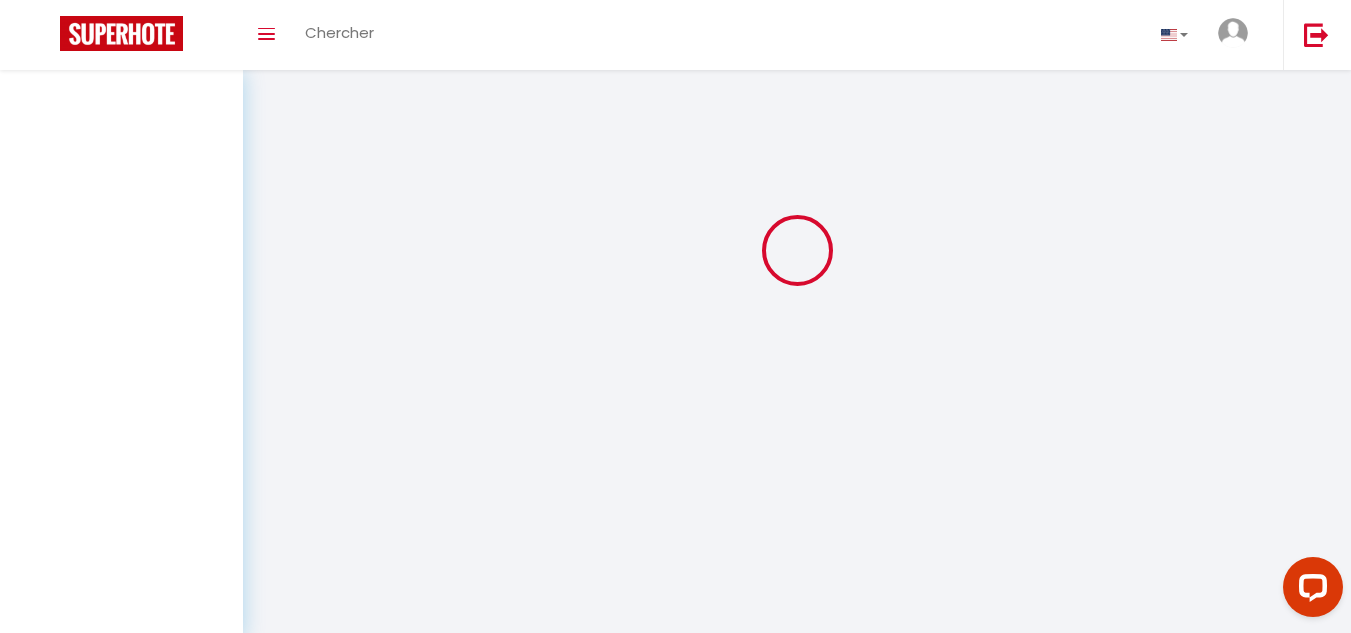 scroll, scrollTop: 0, scrollLeft: 0, axis: both 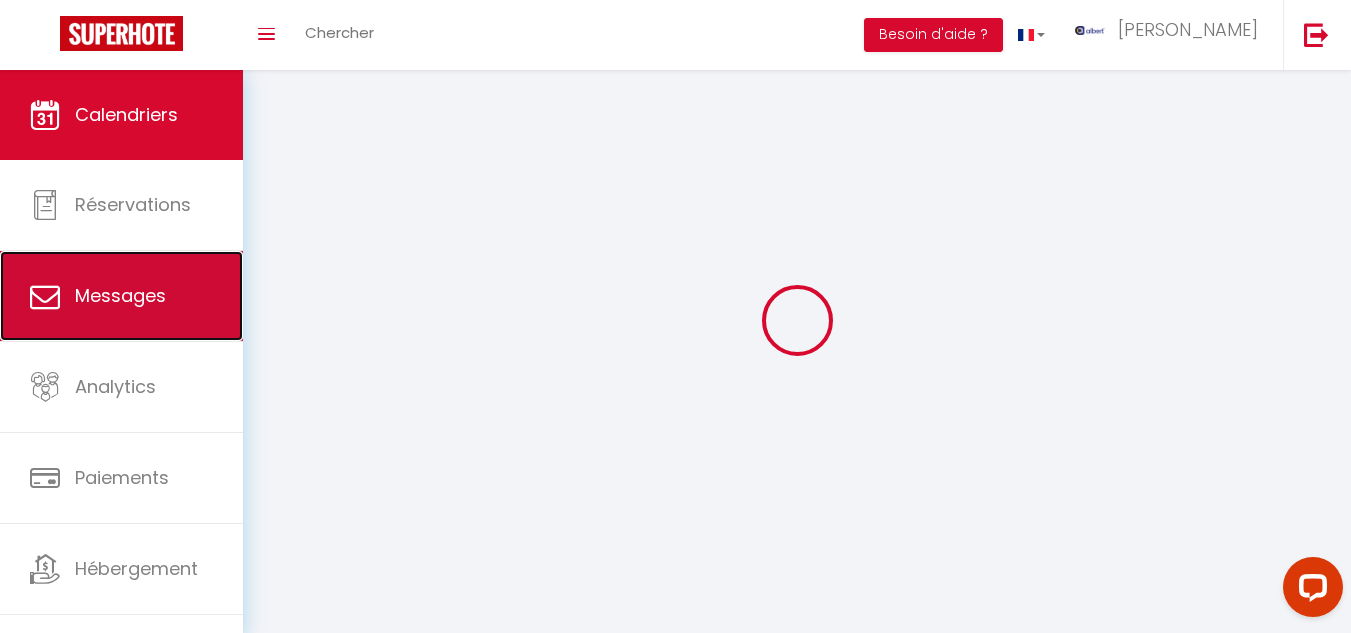 click on "Messages" at bounding box center [121, 296] 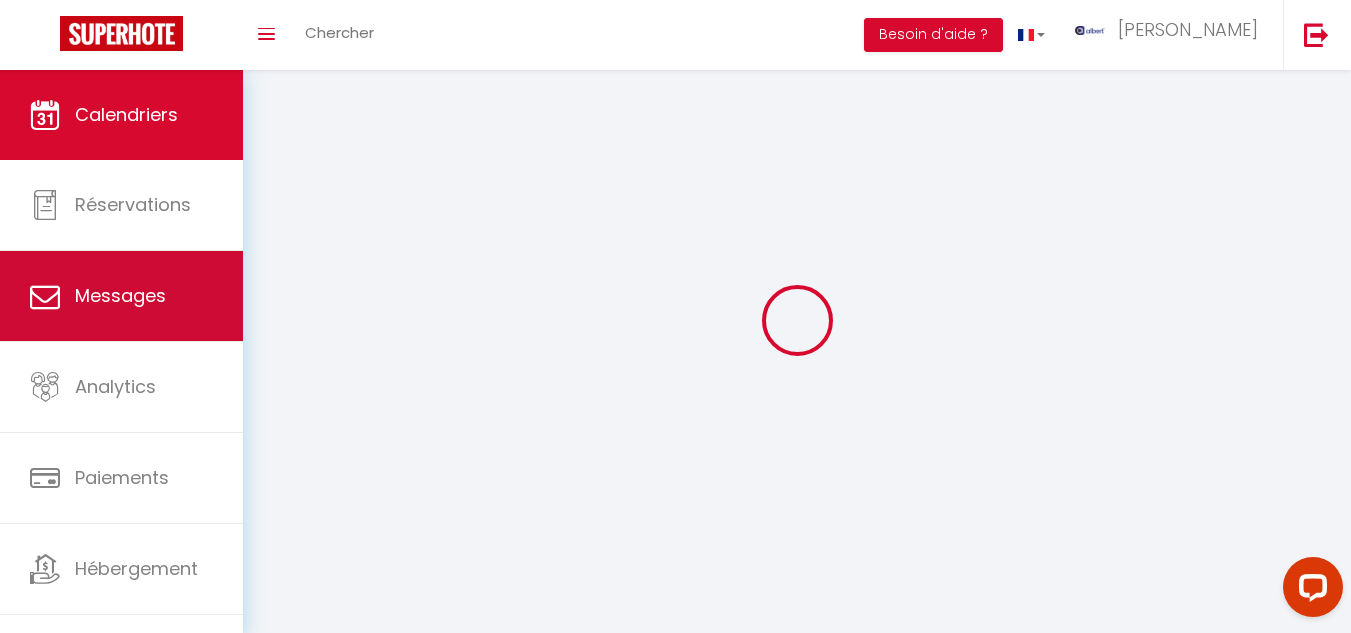 select on "message" 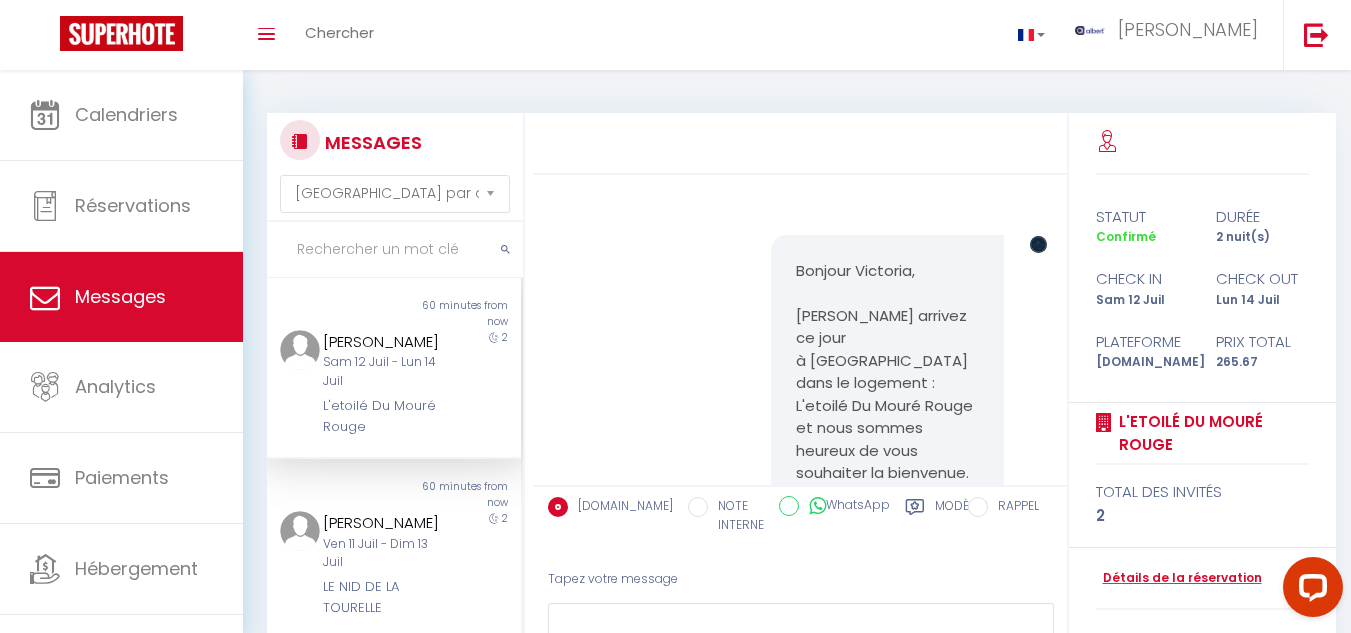 scroll, scrollTop: 14751, scrollLeft: 0, axis: vertical 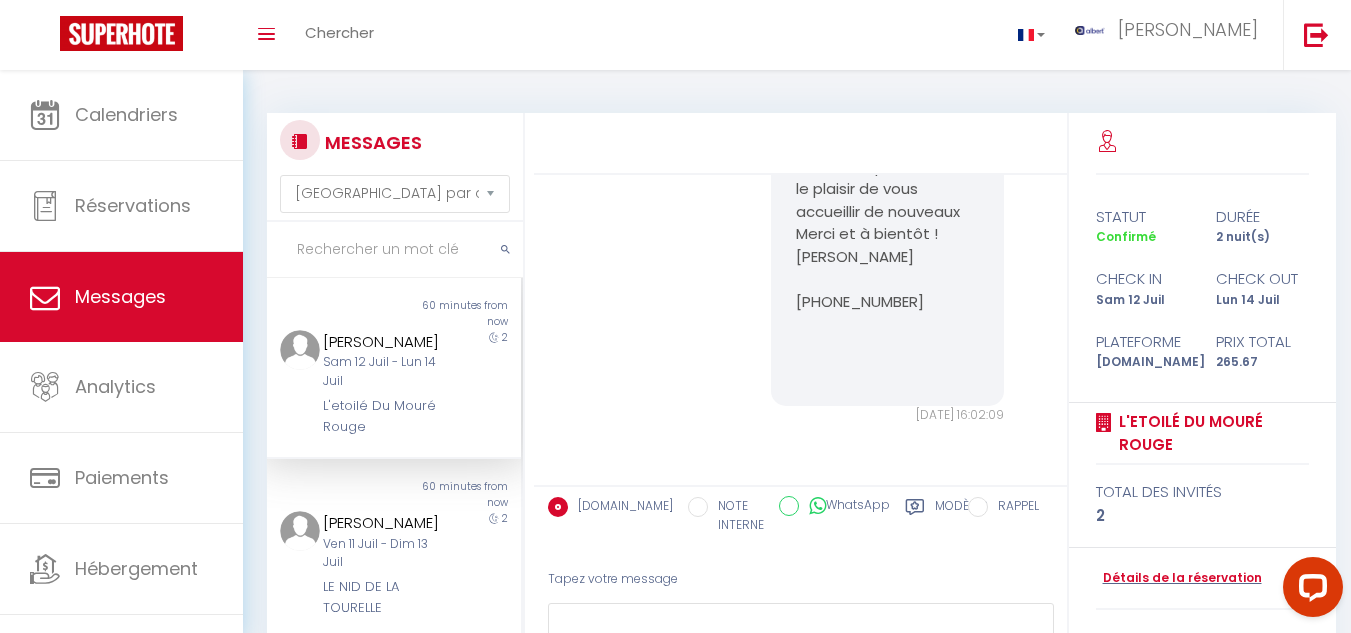 click at bounding box center [395, 250] 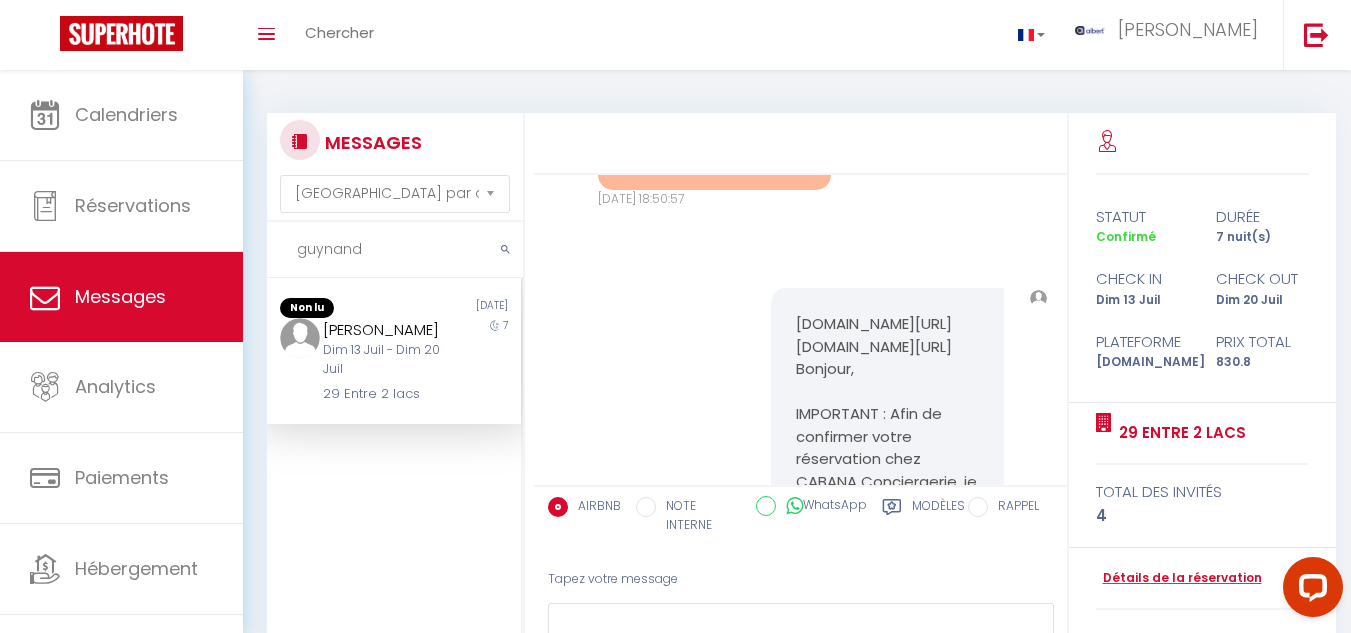scroll, scrollTop: 10655, scrollLeft: 0, axis: vertical 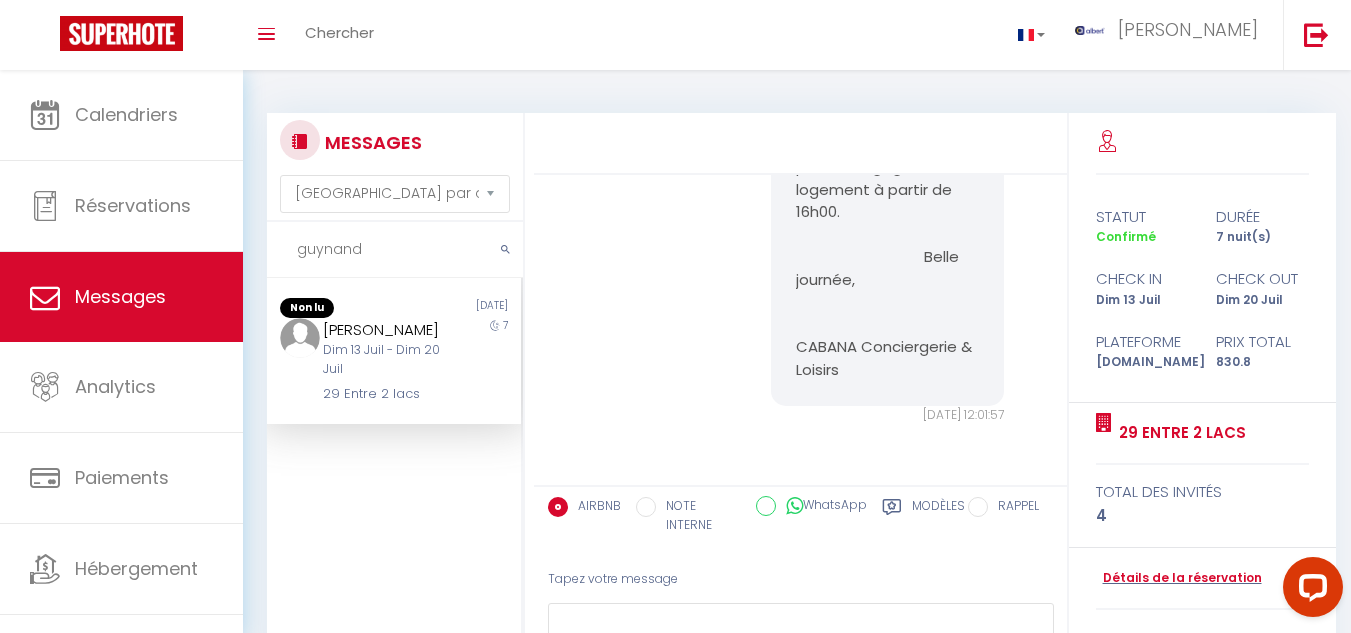 type on "guynand" 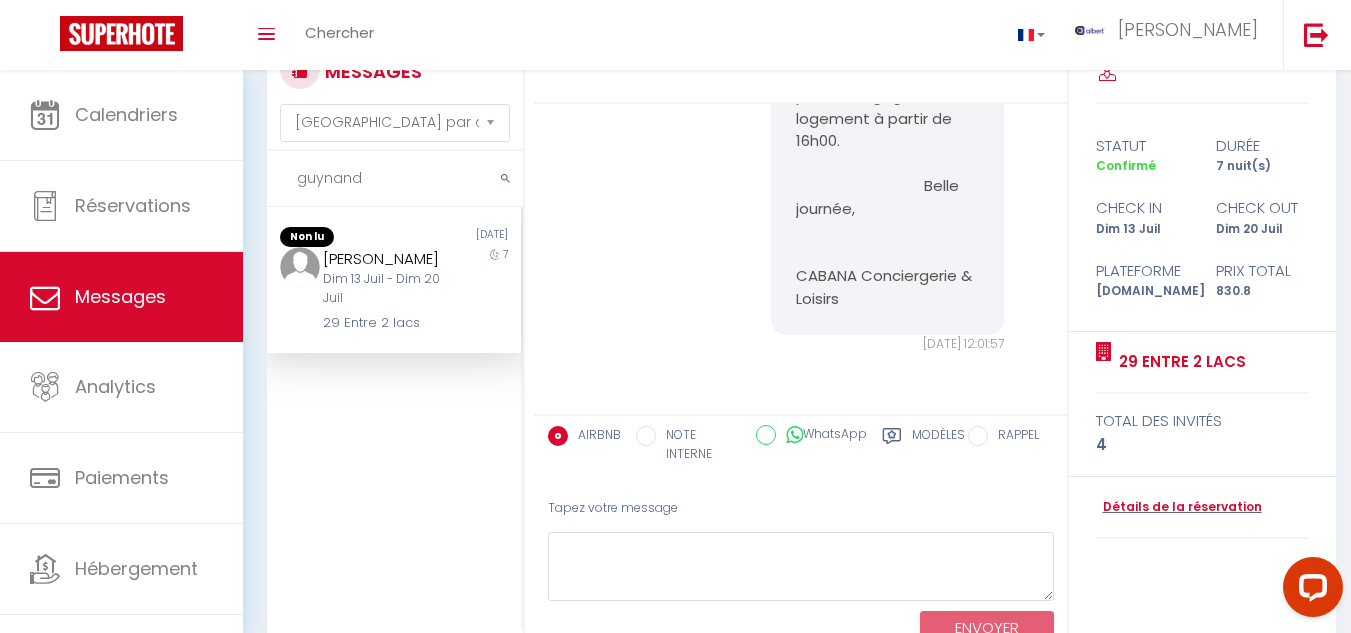 scroll, scrollTop: 143, scrollLeft: 0, axis: vertical 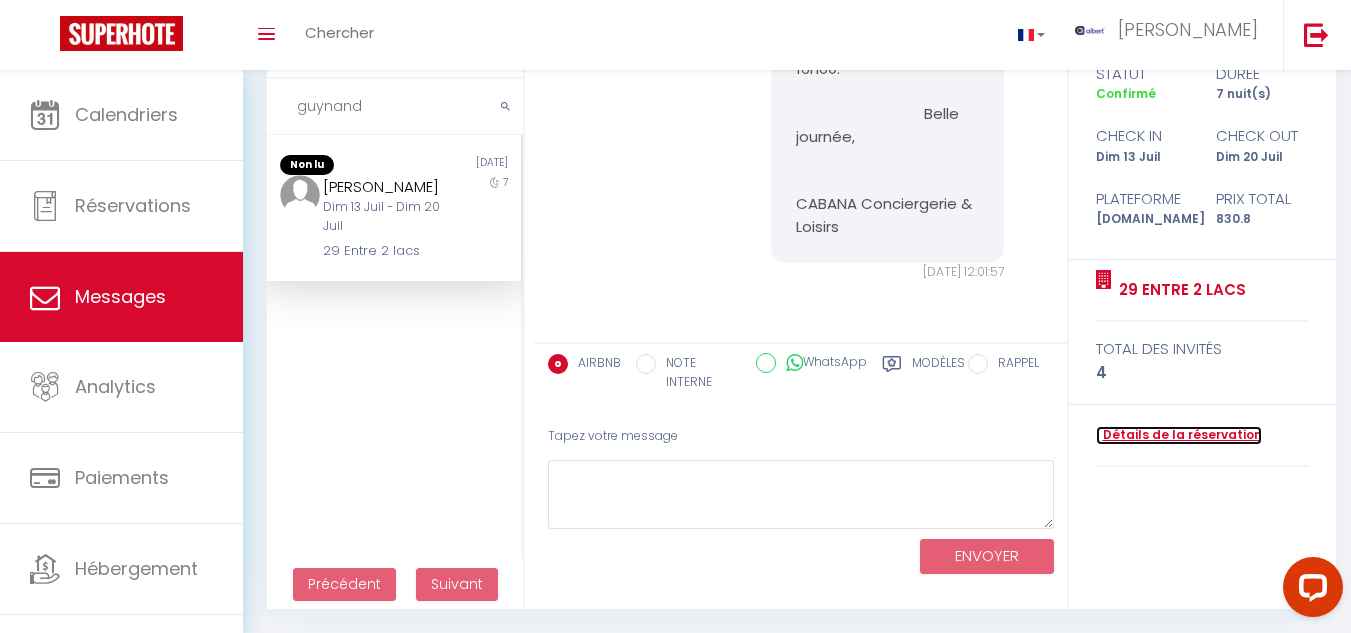click on "Détails de la réservation" at bounding box center [1179, 435] 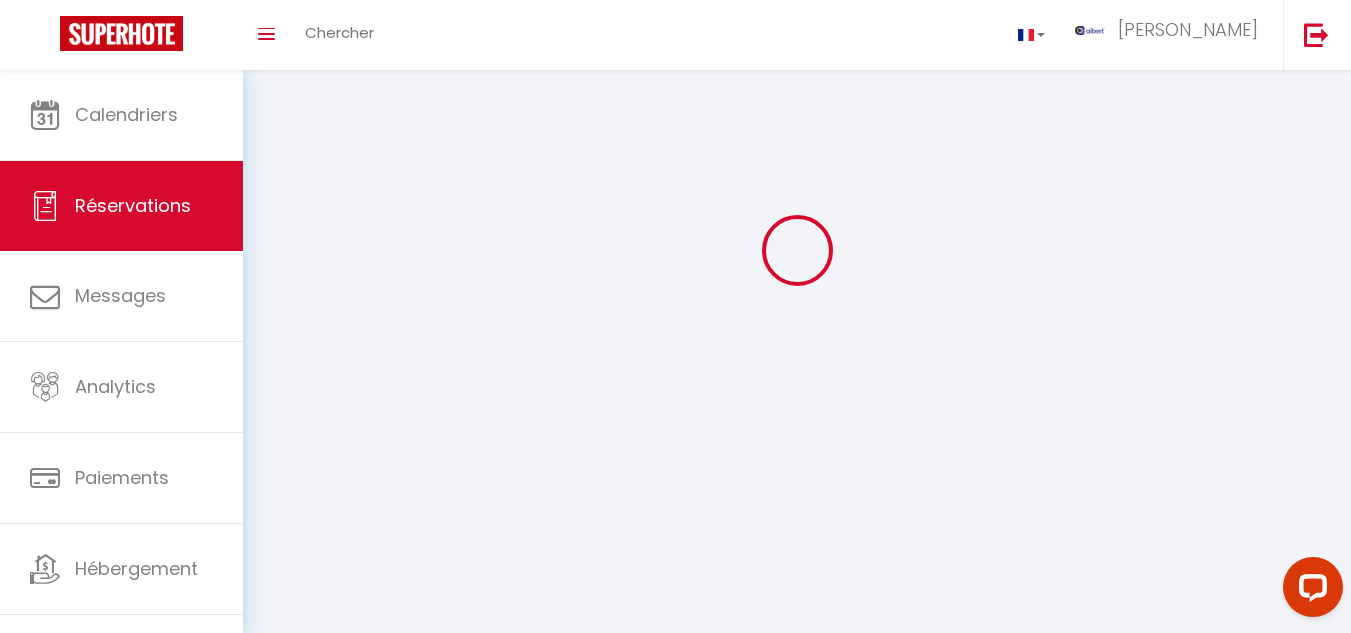 scroll, scrollTop: 0, scrollLeft: 0, axis: both 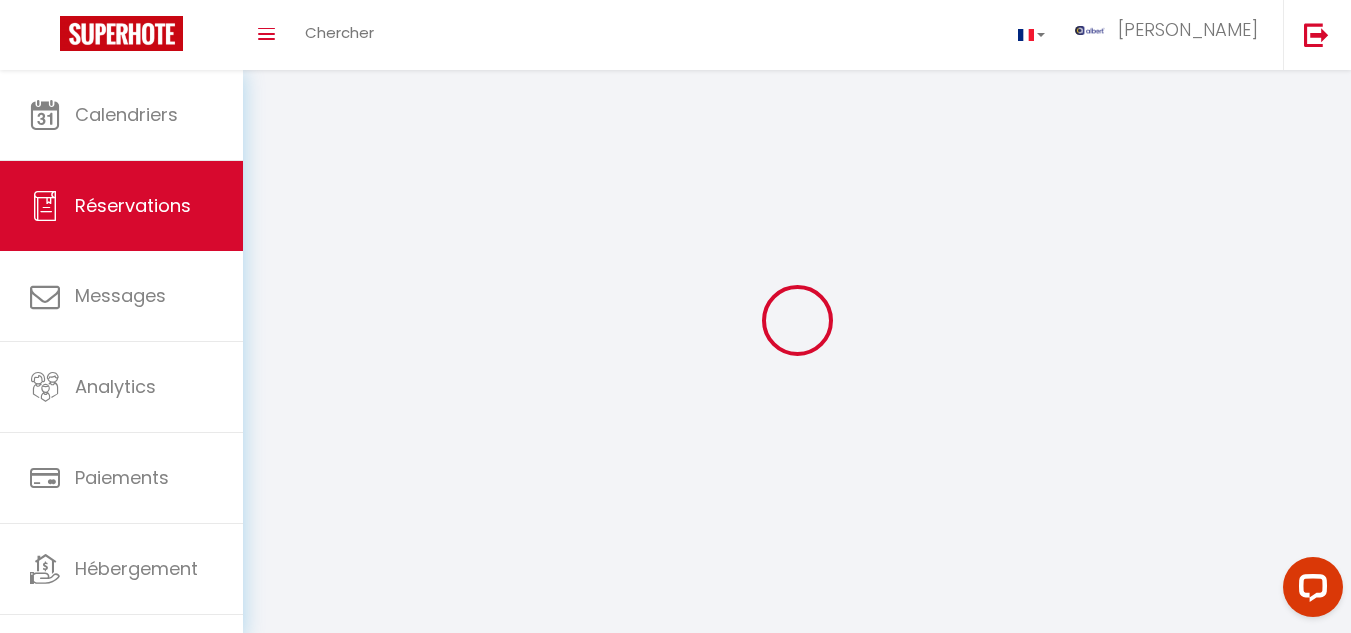 type on "Lorie" 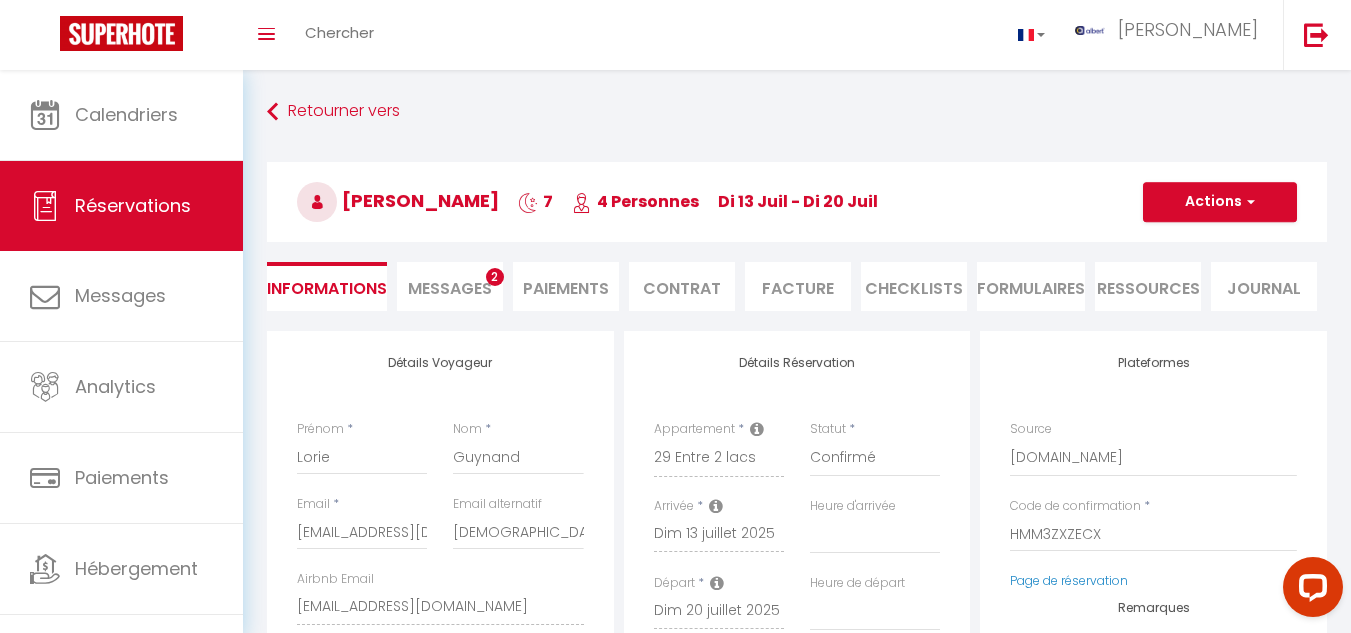 select 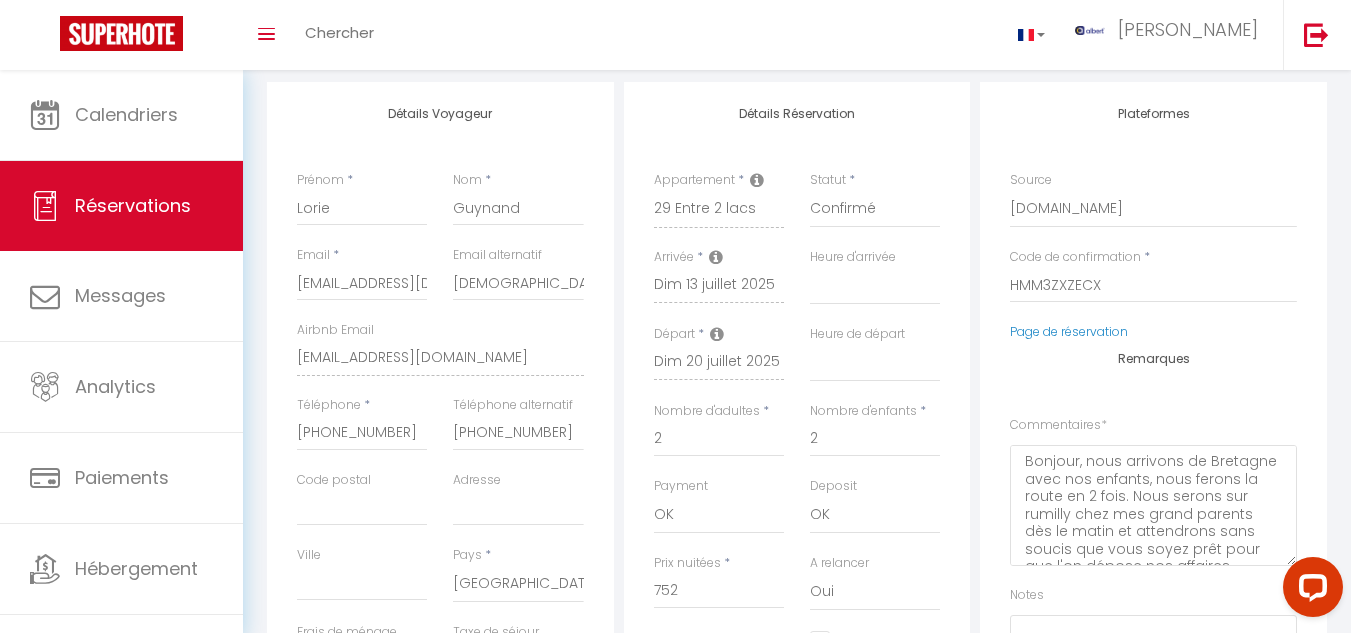 scroll, scrollTop: 100, scrollLeft: 0, axis: vertical 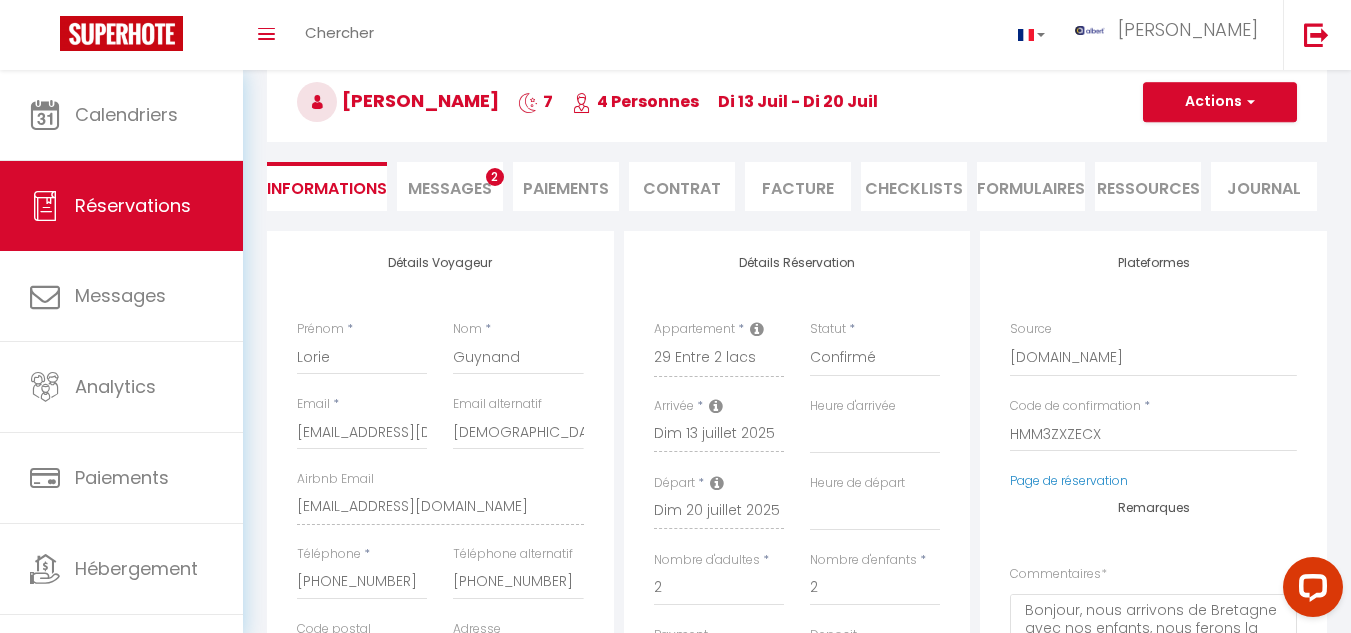 checkbox on "false" 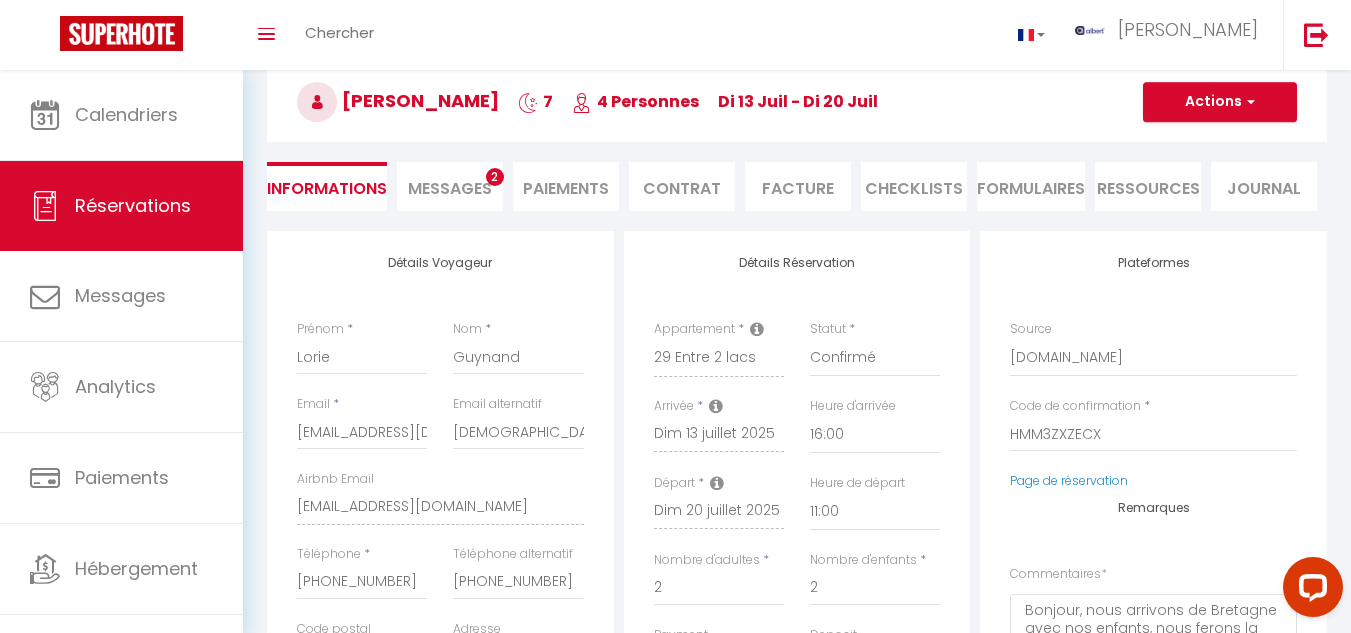 click on "Messages" at bounding box center [450, 188] 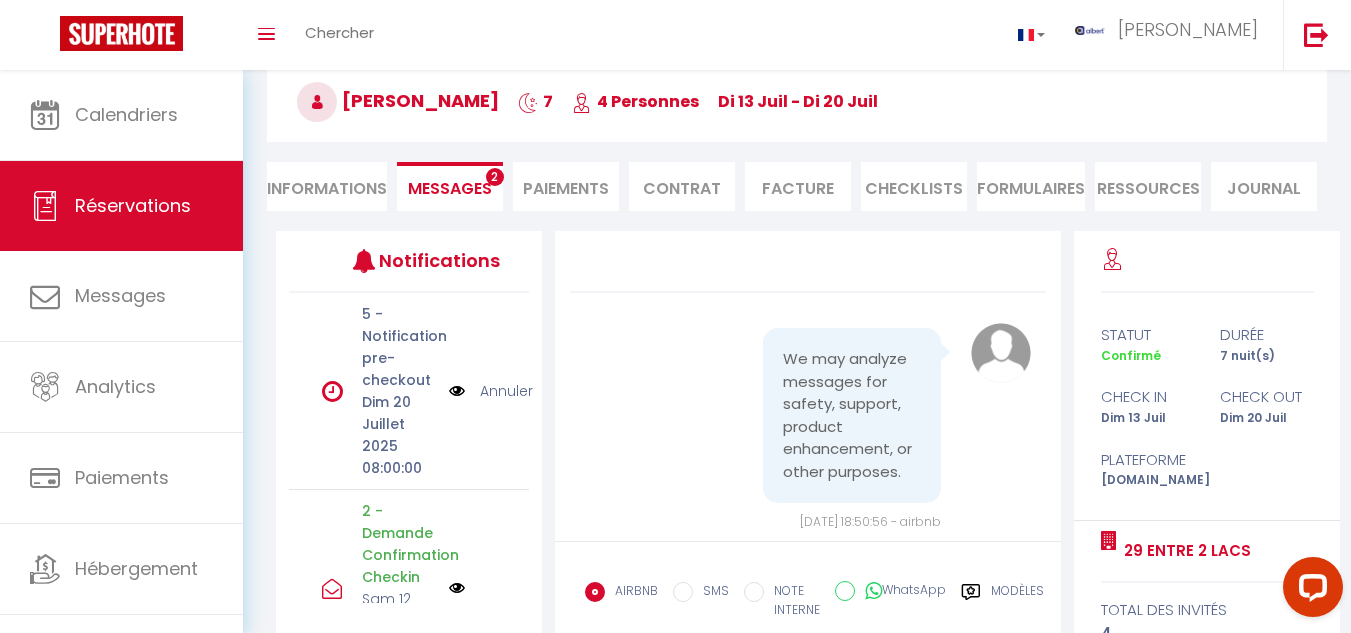 scroll, scrollTop: 100, scrollLeft: 0, axis: vertical 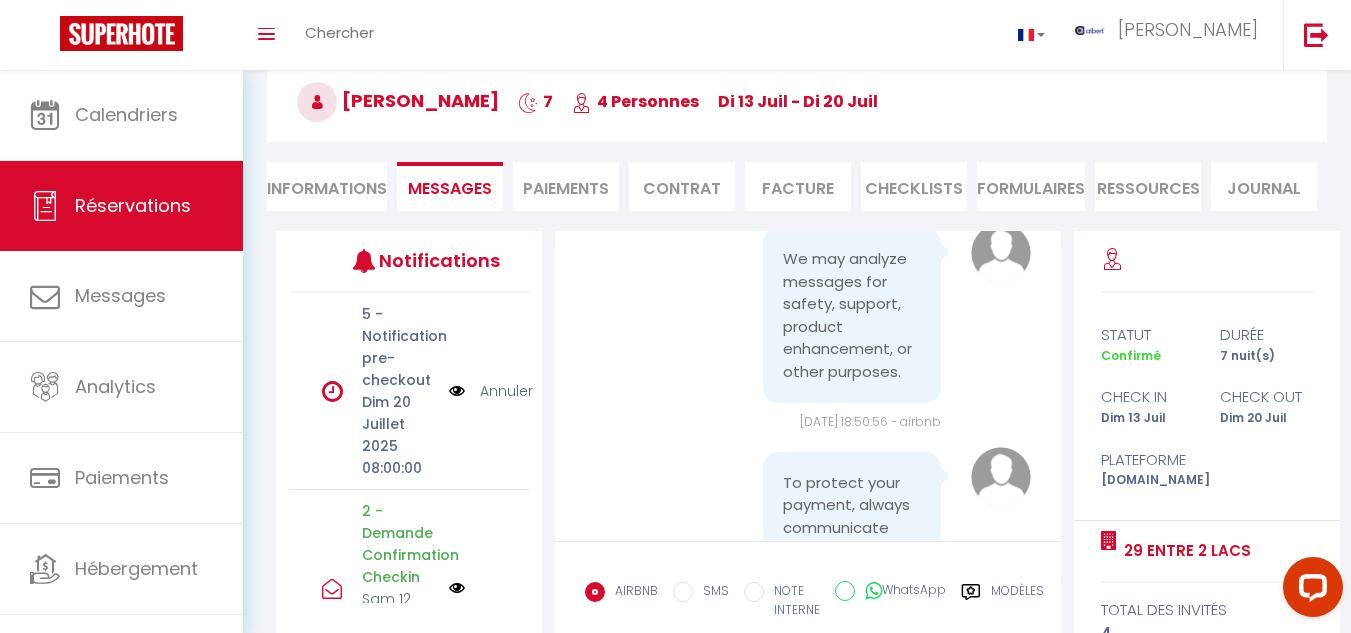 click on "Mar 15 Avril 2025 18:50:56 - airbnb" at bounding box center (763, 422) 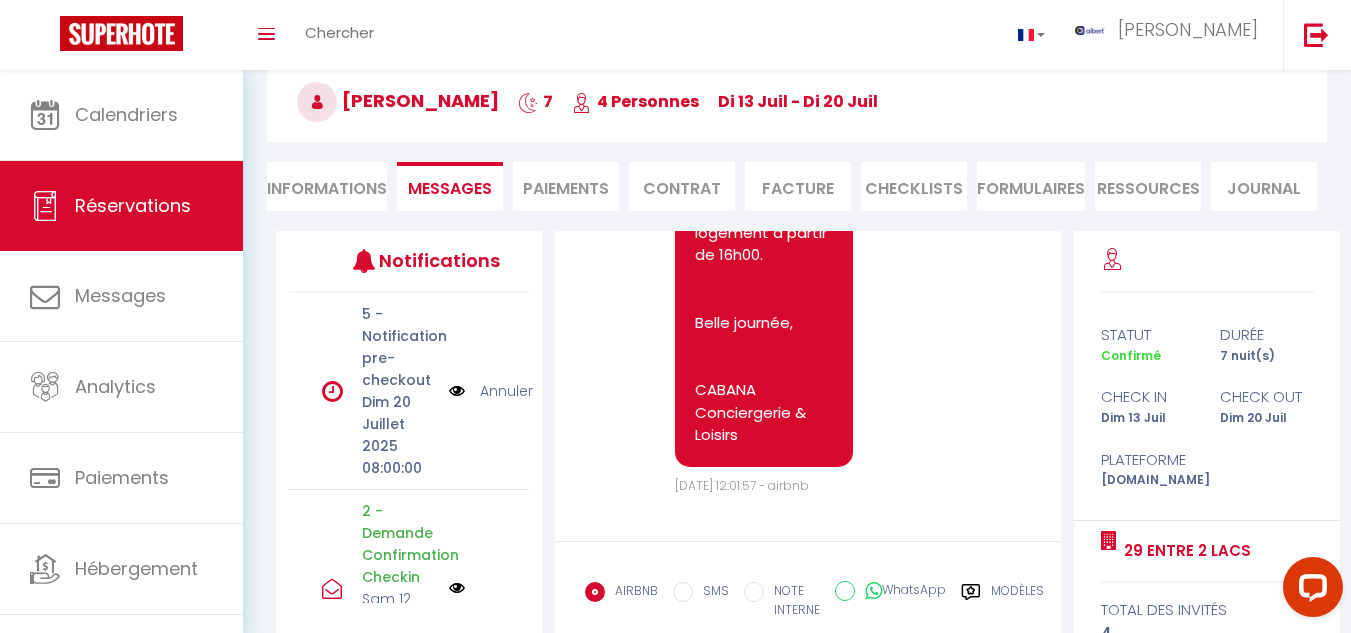 scroll, scrollTop: 13212, scrollLeft: 0, axis: vertical 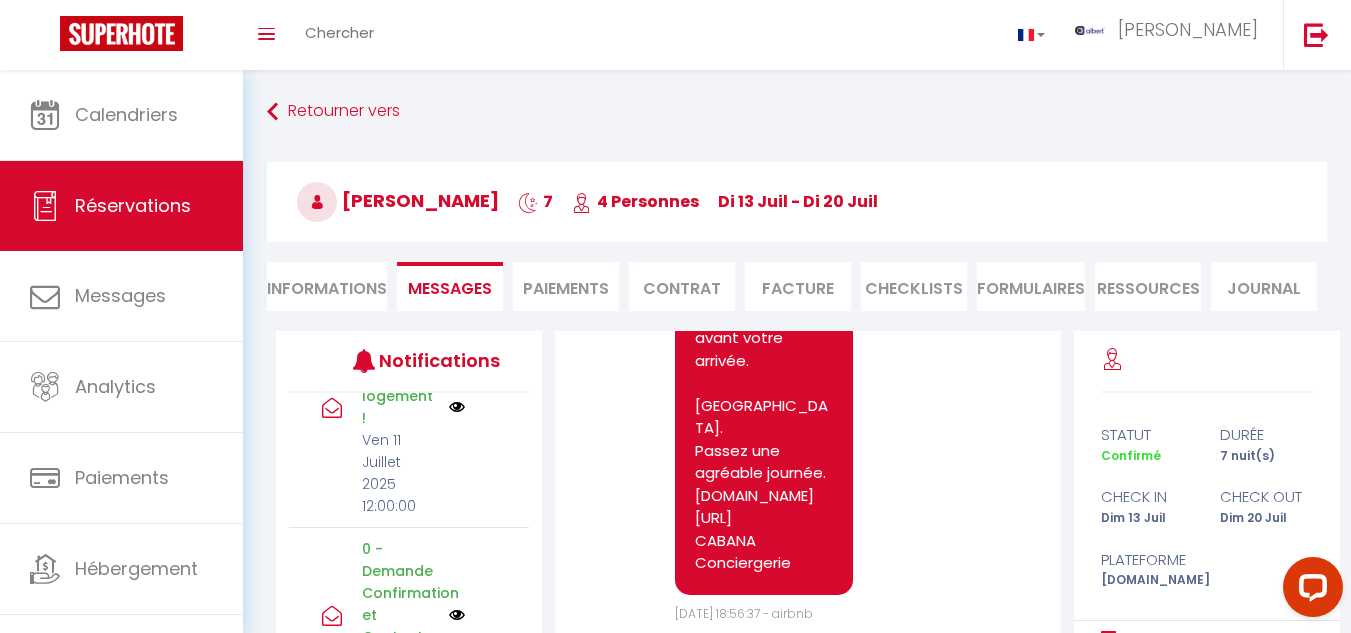 click on "Note Sms        app.superhote.com/#/booking/uRcwlRtvZh/welcome  app.superhote.com/#/booking/uRcwlRtvZh/welcome Bonjour,
IMPORTANT : Afin de confirmer votre réservation chez CABANA Conciergerie, je vous invite à remplir MAINTENANT ce formulaire rapide (30 secondes) :  app.superhote.com/#/booking/uRcwlRtvZh/welcome
Vos informations nous permettent de nous organiser au mieux entre chaque passage de voyageur.
Nous vous enverrons les indications pour rejoindre le logement 48H avant votre arrivée.
Merci.
Passez une agréable journée. app.superhote.com/#/booking/uRcwlRtvZh/welcome
CABANA Conciergerie
Mar 15 Avril 2025 18:56:37 - airbnb" at bounding box center [808, 137] 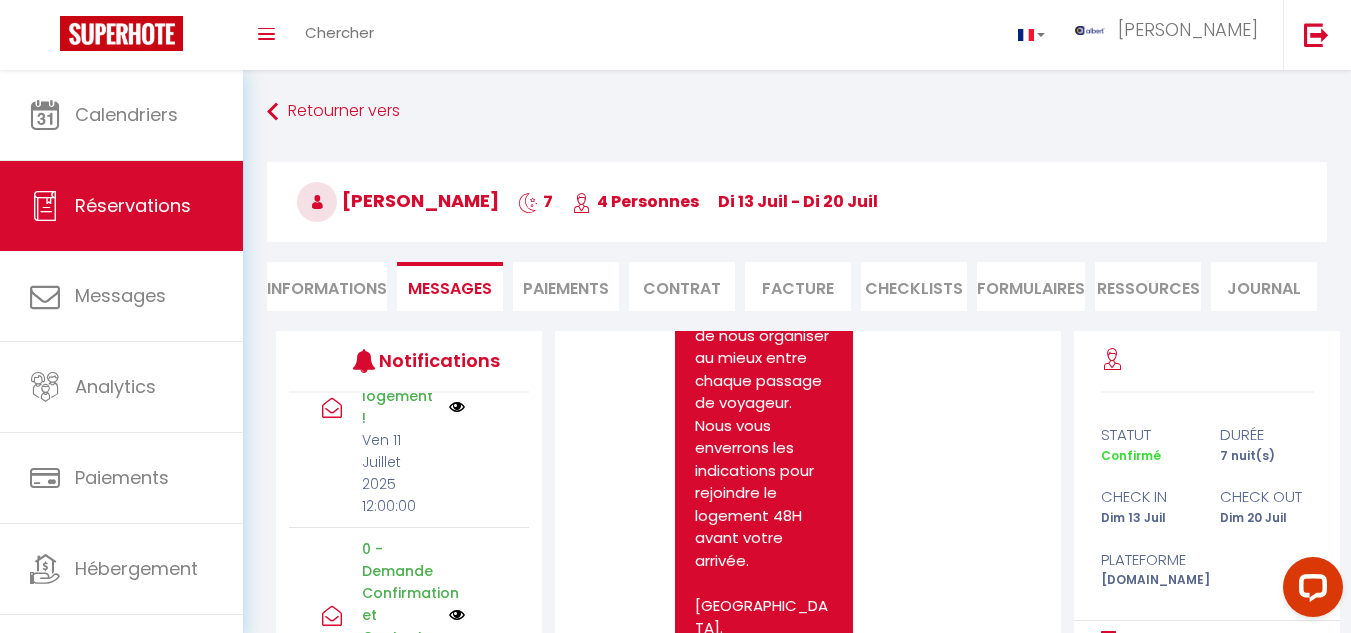 click on "Note Sms        app.superhote.com/#/booking/uRcwlRtvZh/welcome  app.superhote.com/#/booking/uRcwlRtvZh/welcome Bonjour,
IMPORTANT : Afin de confirmer votre réservation chez CABANA Conciergerie, je vous invite à remplir MAINTENANT ce formulaire rapide (30 secondes) :  app.superhote.com/#/booking/uRcwlRtvZh/welcome
Vos informations nous permettent de nous organiser au mieux entre chaque passage de voyageur.
Nous vous enverrons les indications pour rejoindre le logement 48H avant votre arrivée.
Merci.
Passez une agréable journée. app.superhote.com/#/booking/uRcwlRtvZh/welcome
CABANA Conciergerie
Mar 15 Avril 2025 18:56:37 - airbnb" at bounding box center (808, 337) 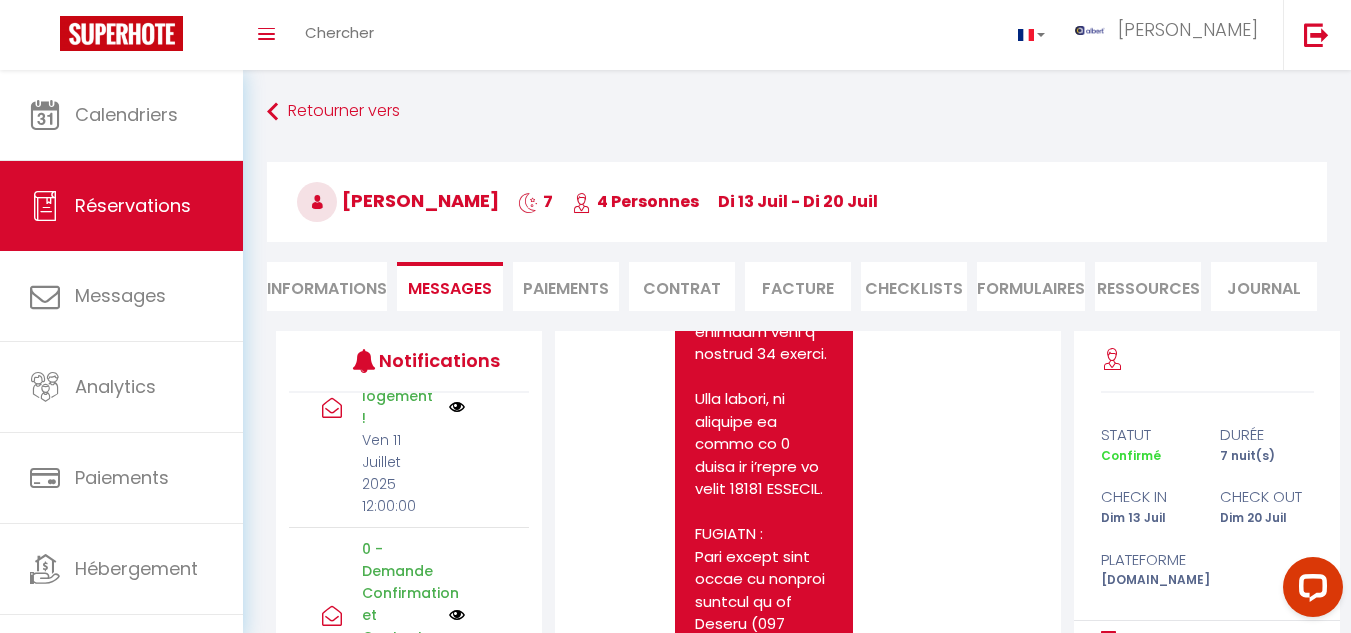 scroll, scrollTop: 1800, scrollLeft: 0, axis: vertical 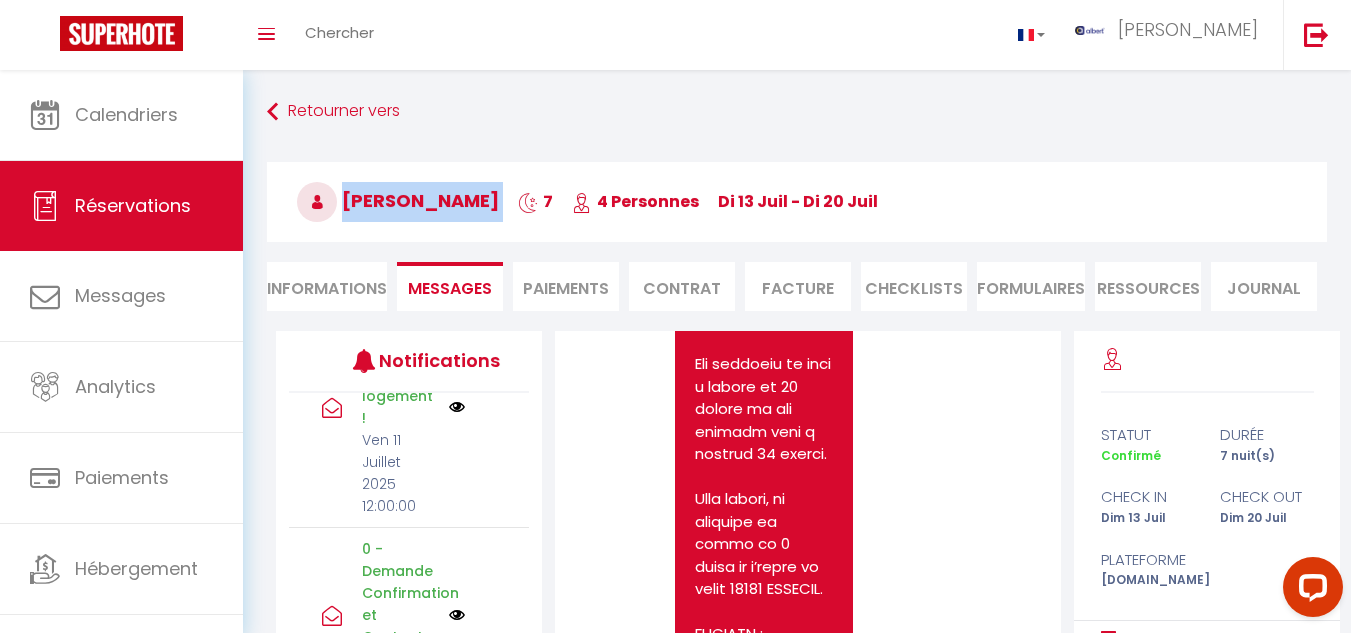 drag, startPoint x: 342, startPoint y: 197, endPoint x: 493, endPoint y: 201, distance: 151.05296 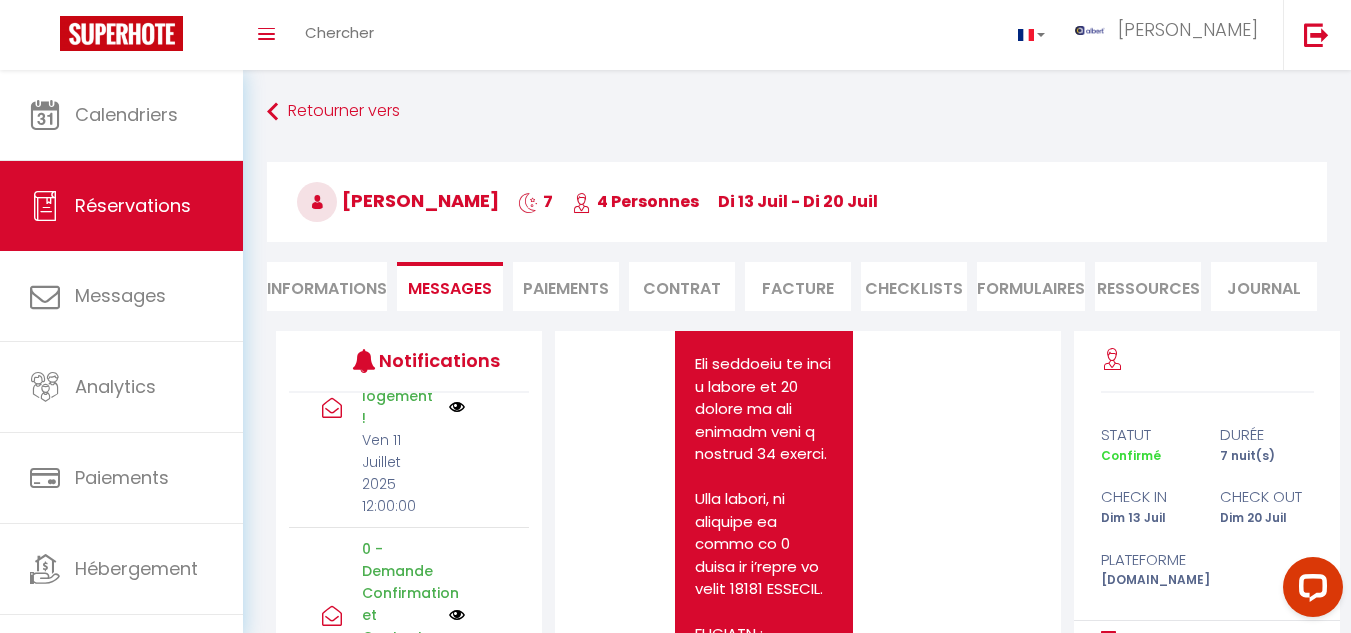 click on "Note Sms       https://www.cabana-cl.com/entre2lacs/ https://www.cabana-cl.com/entre2lacs/
USEFUL CONTACTS
• Call Centre (daily from 9am to 11pm): 07 68 61 01 30
Please mention the name of the accommodation when calling.
• For any emergency on weekdays before 4:30 p.m., our assistant: 07 89 09 09 41
• Weekends:
o Telephone Mhar: 06 43 65 70 56
o Telephone Luc: 06 42 52 23 45
Ven 11 Juillet 2025 12:01:45 - airbnb" at bounding box center [808, 3953] 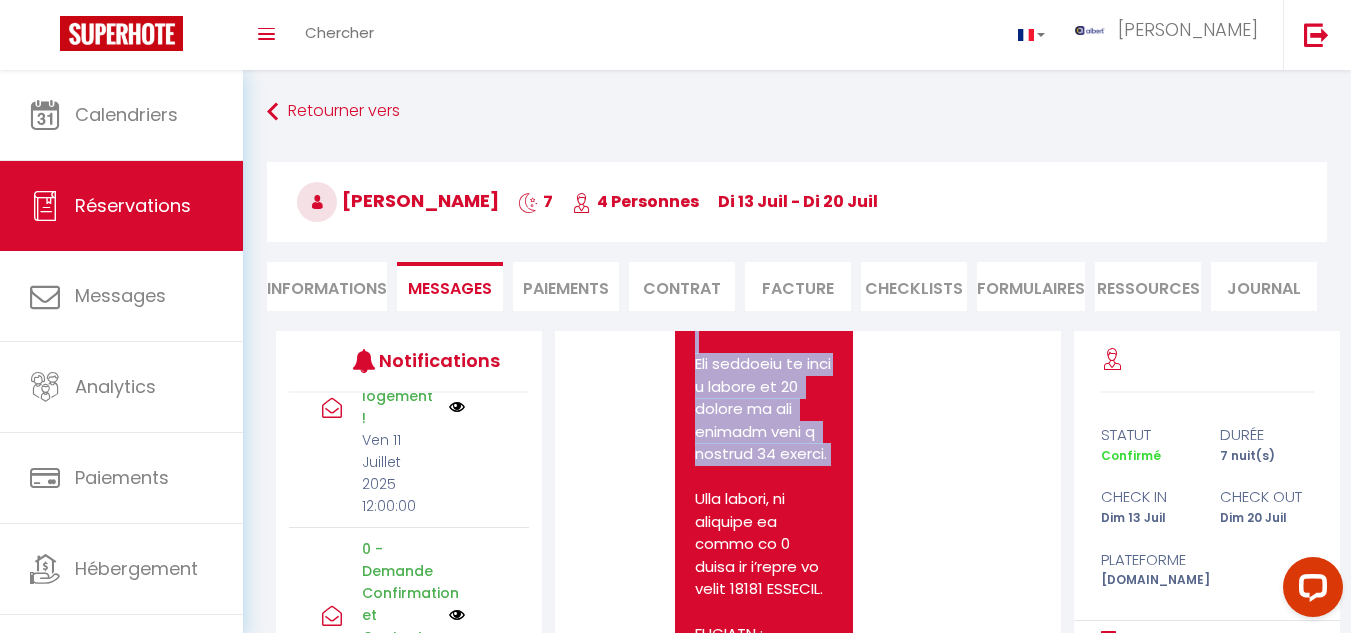 scroll, scrollTop: 2052, scrollLeft: 0, axis: vertical 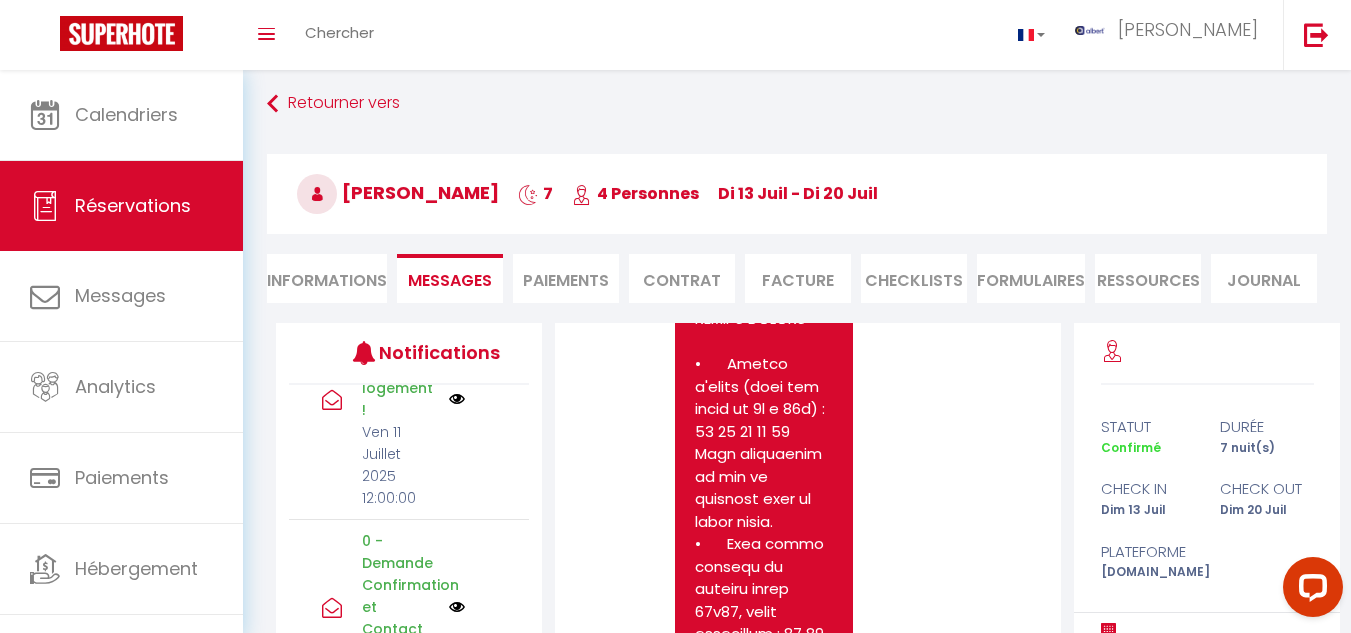 drag, startPoint x: 692, startPoint y: 451, endPoint x: 855, endPoint y: 552, distance: 191.75505 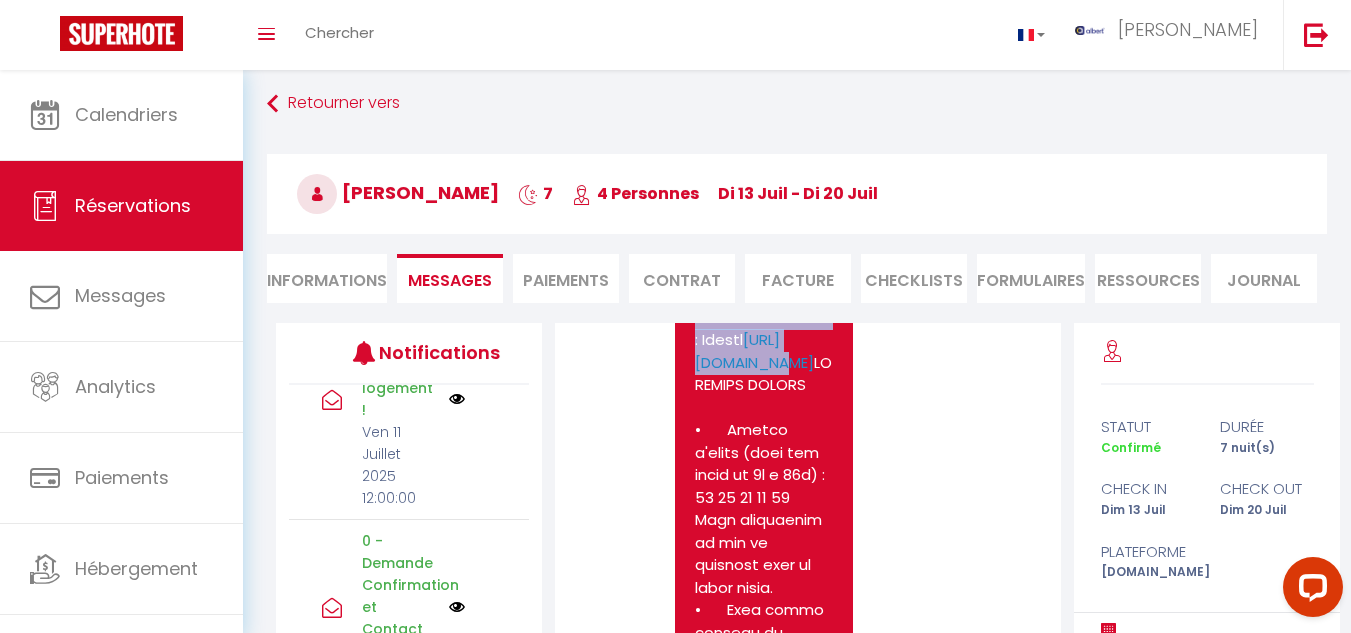 scroll, scrollTop: 4944, scrollLeft: 0, axis: vertical 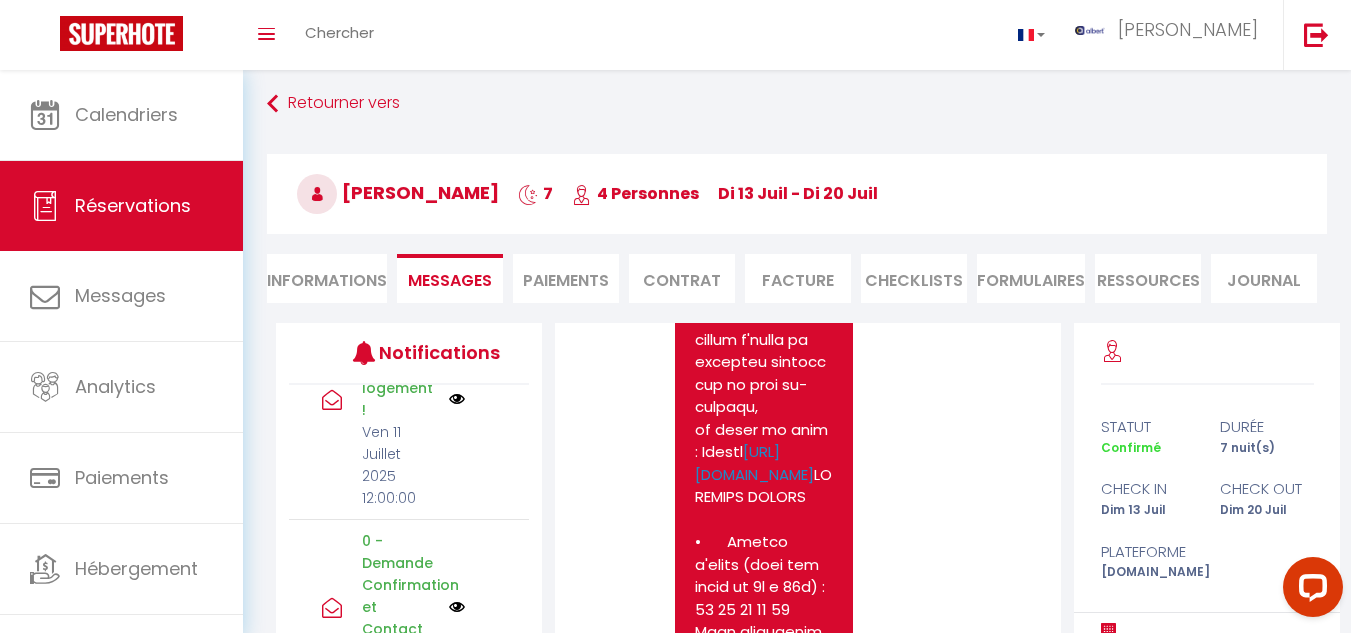 click on "Note Sms       https://www.cabana-cl.com/entre2lacs/ https://www.cabana-cl.com/entre2lacs/
USEFUL CONTACTS
• Call Centre (daily from 9am to 11pm): 07 68 61 01 30
Please mention the name of the accommodation when calling.
• For any emergency on weekdays before 4:30 p.m., our assistant: 07 89 09 09 41
• Weekends:
o Telephone Mhar: 06 43 65 70 56
o Telephone Luc: 06 42 52 23 45
Ven 11 Juillet 2025 12:01:45 - airbnb" at bounding box center (808, 801) 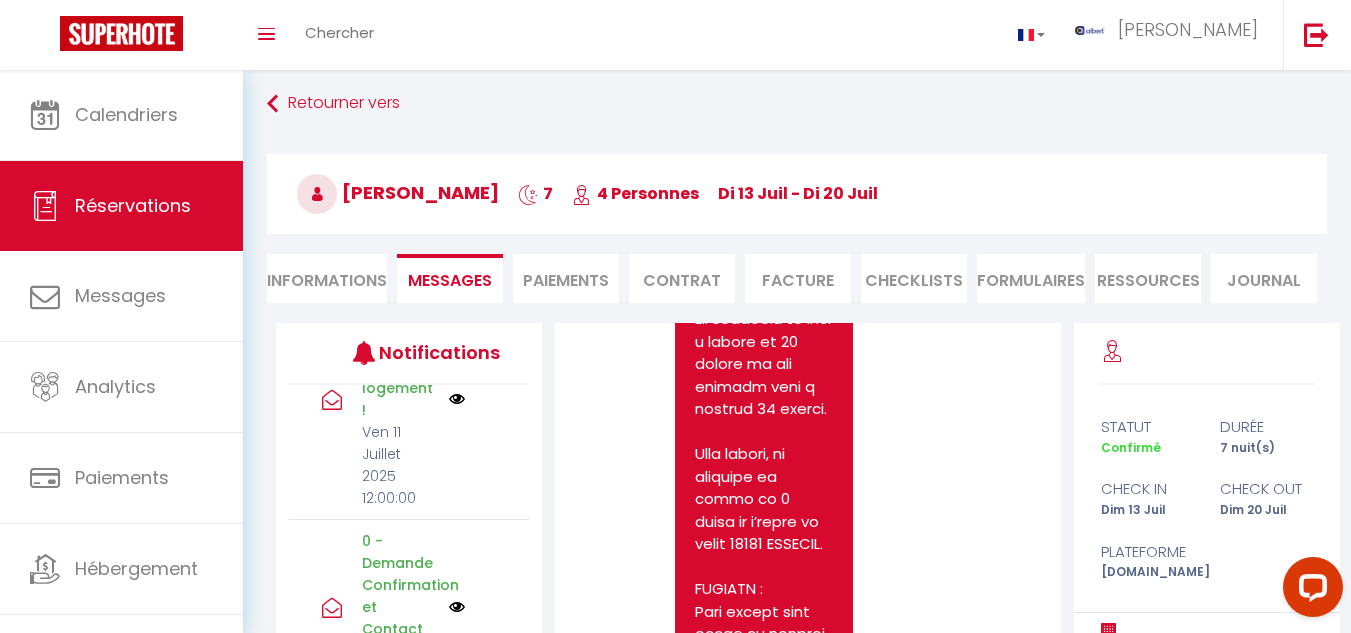 scroll, scrollTop: 1844, scrollLeft: 0, axis: vertical 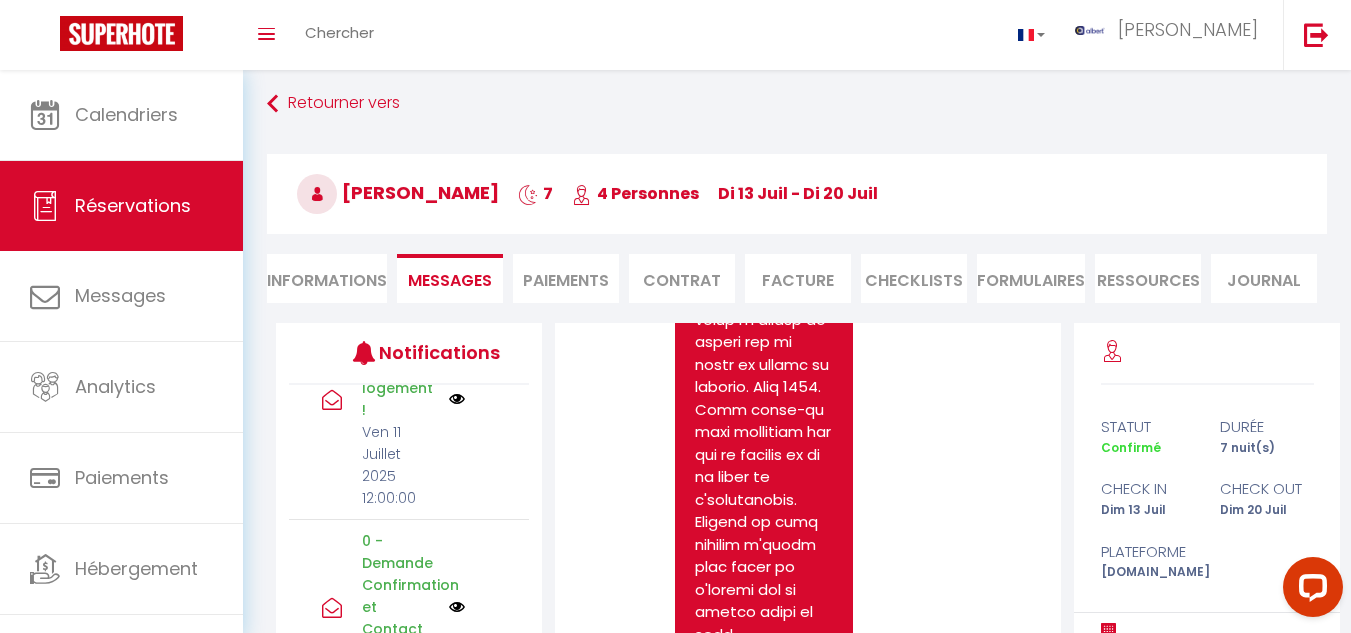 drag, startPoint x: 694, startPoint y: 403, endPoint x: 817, endPoint y: 345, distance: 135.98897 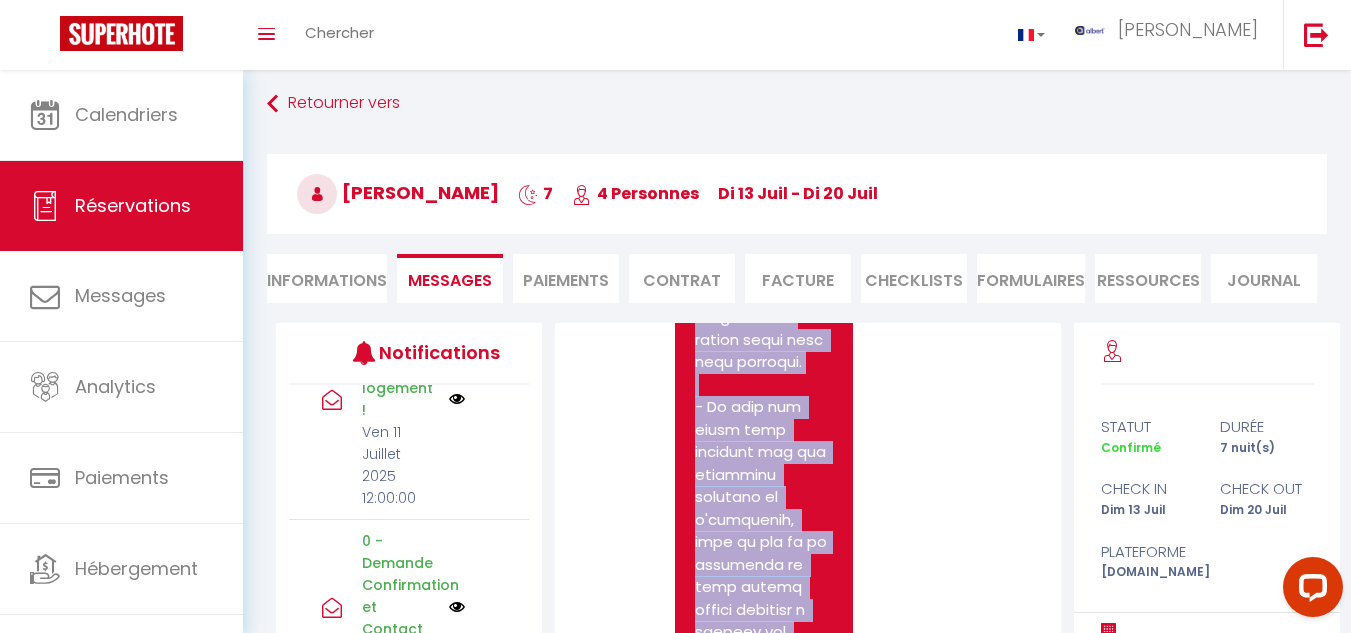 scroll, scrollTop: 3922, scrollLeft: 0, axis: vertical 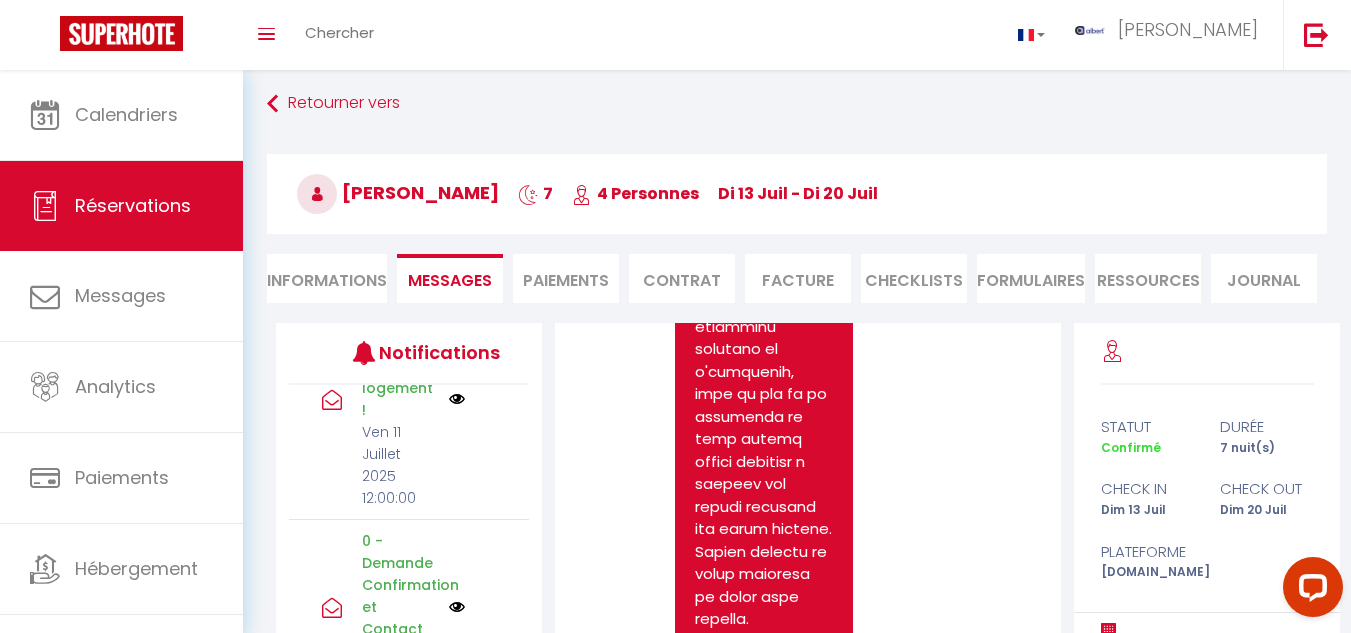 drag, startPoint x: 695, startPoint y: 364, endPoint x: 799, endPoint y: 377, distance: 104.80935 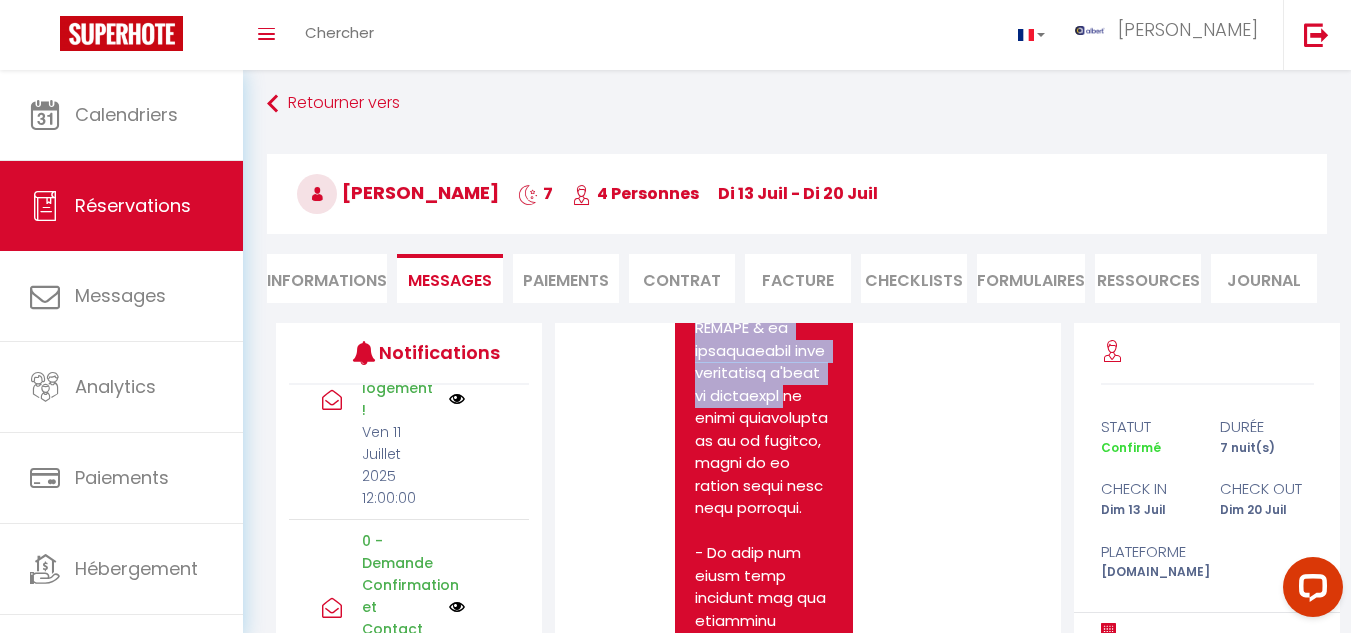 scroll, scrollTop: 3622, scrollLeft: 0, axis: vertical 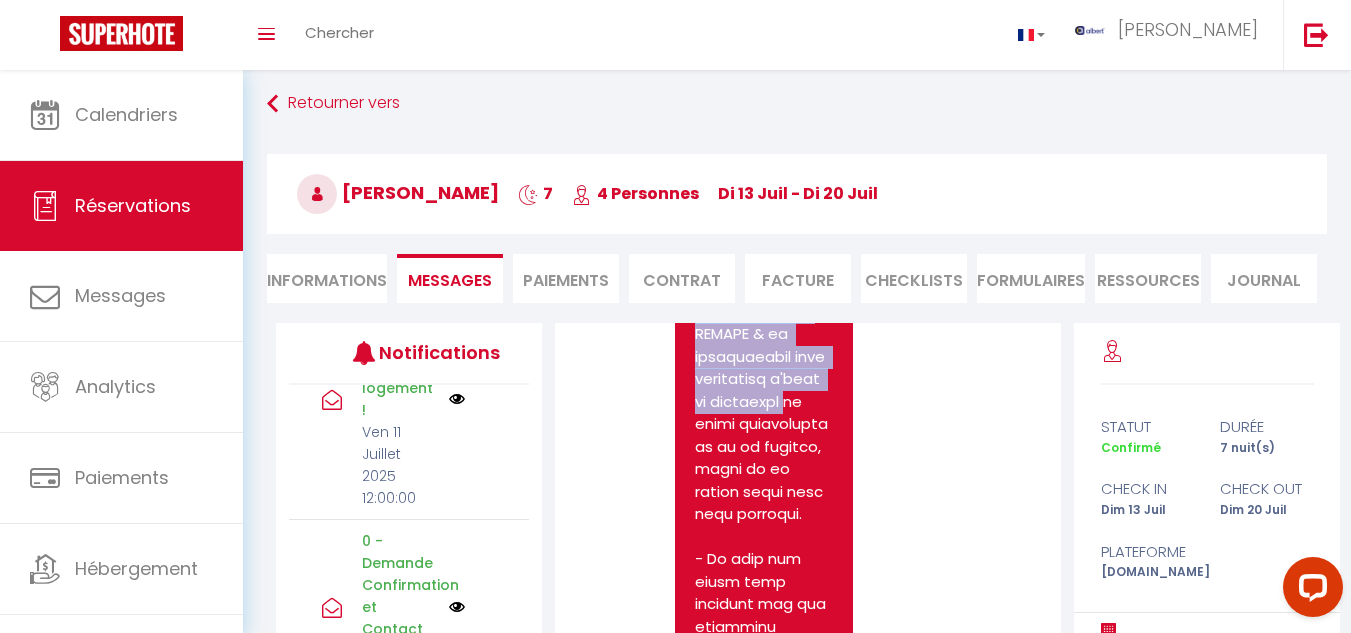 click on "https://www.cabana-cl.com/entre2lacs/ https://www.cabana-cl.com/entre2lacs/
USEFUL CONTACTS
• Call Centre (daily from 9am to 11pm): 07 68 61 01 30
Please mention the name of the accommodation when calling.
• For any emergency on weekdays before 4:30 p.m., our assistant: 07 89 09 09 41
• Weekends:
o Telephone Mhar: 06 43 65 70 56
o Telephone Luc: 06 42 52 23 45" at bounding box center [764, 2112] 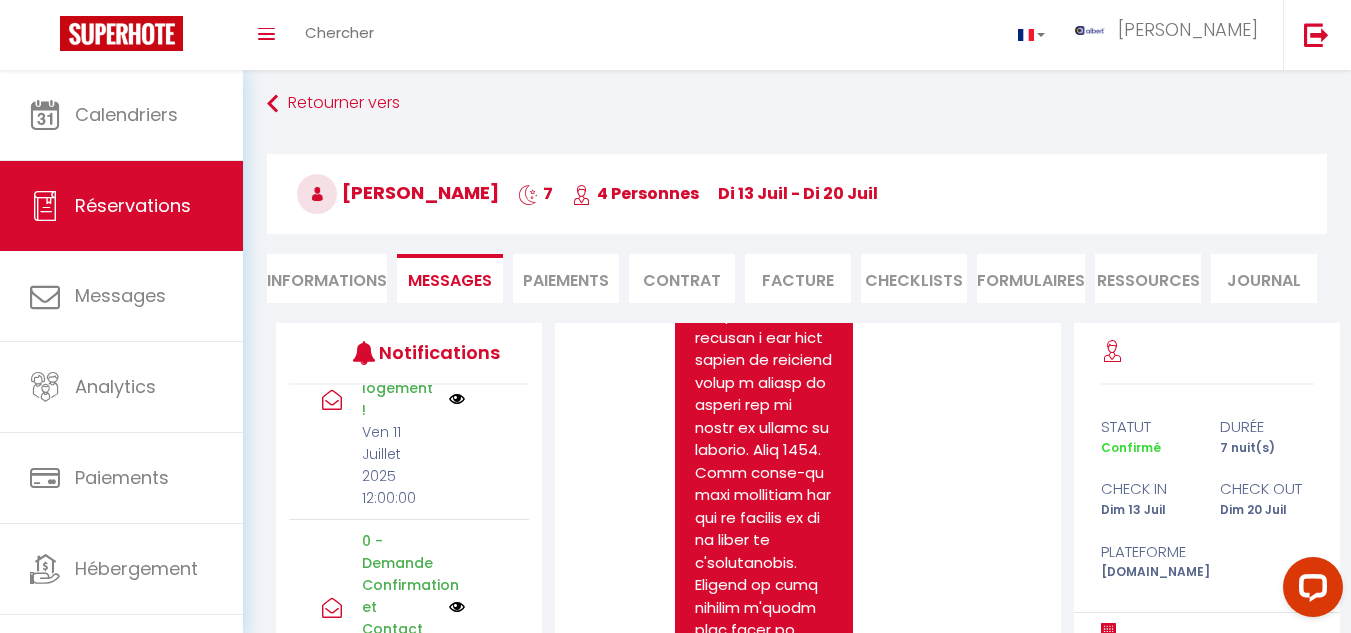 scroll, scrollTop: 2822, scrollLeft: 0, axis: vertical 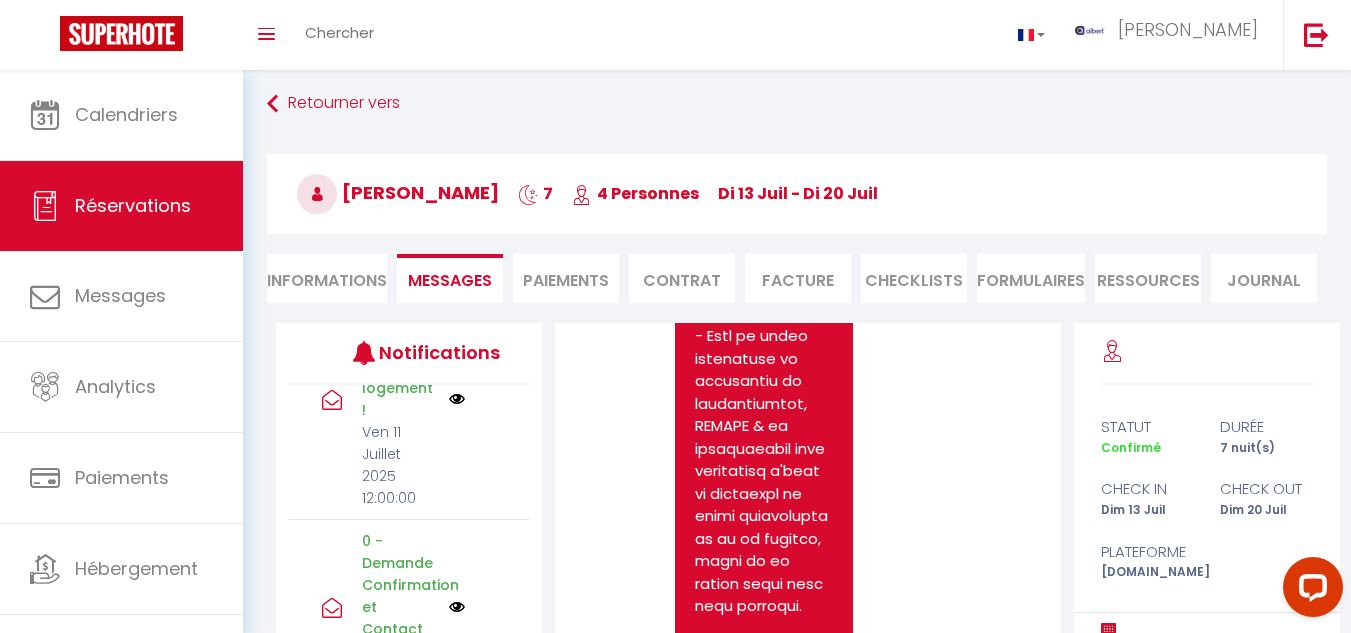 drag, startPoint x: 697, startPoint y: 438, endPoint x: 805, endPoint y: 561, distance: 163.68567 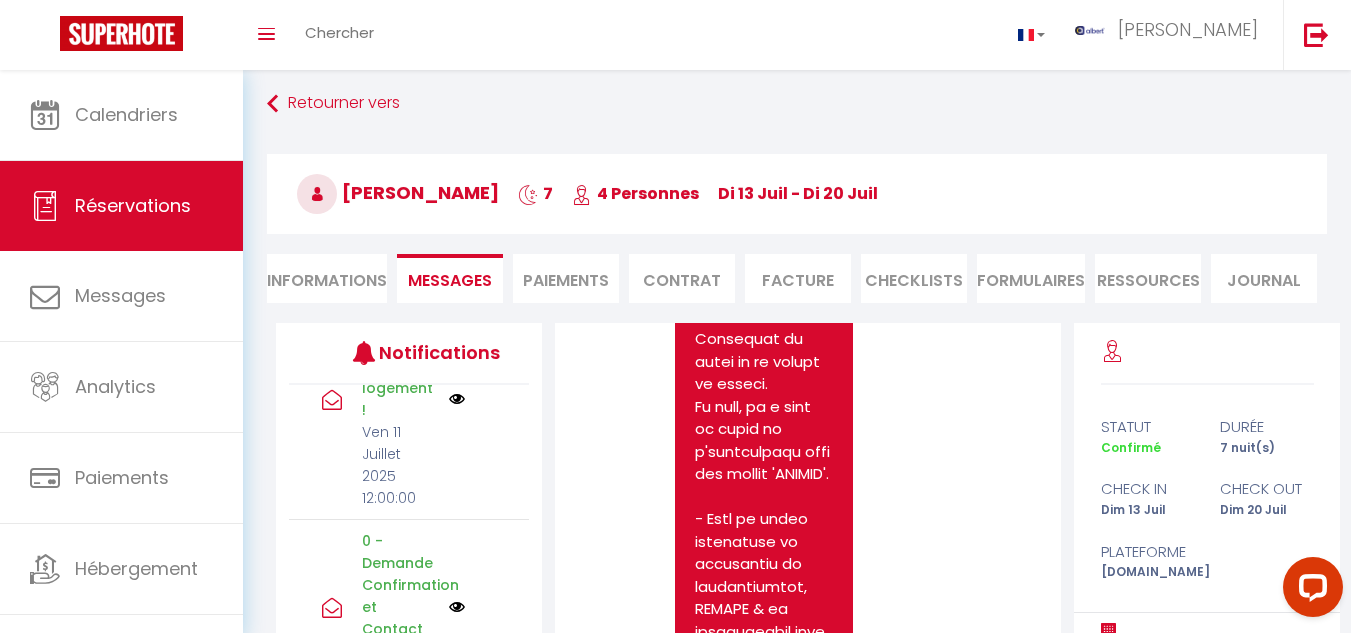 scroll, scrollTop: 3030, scrollLeft: 0, axis: vertical 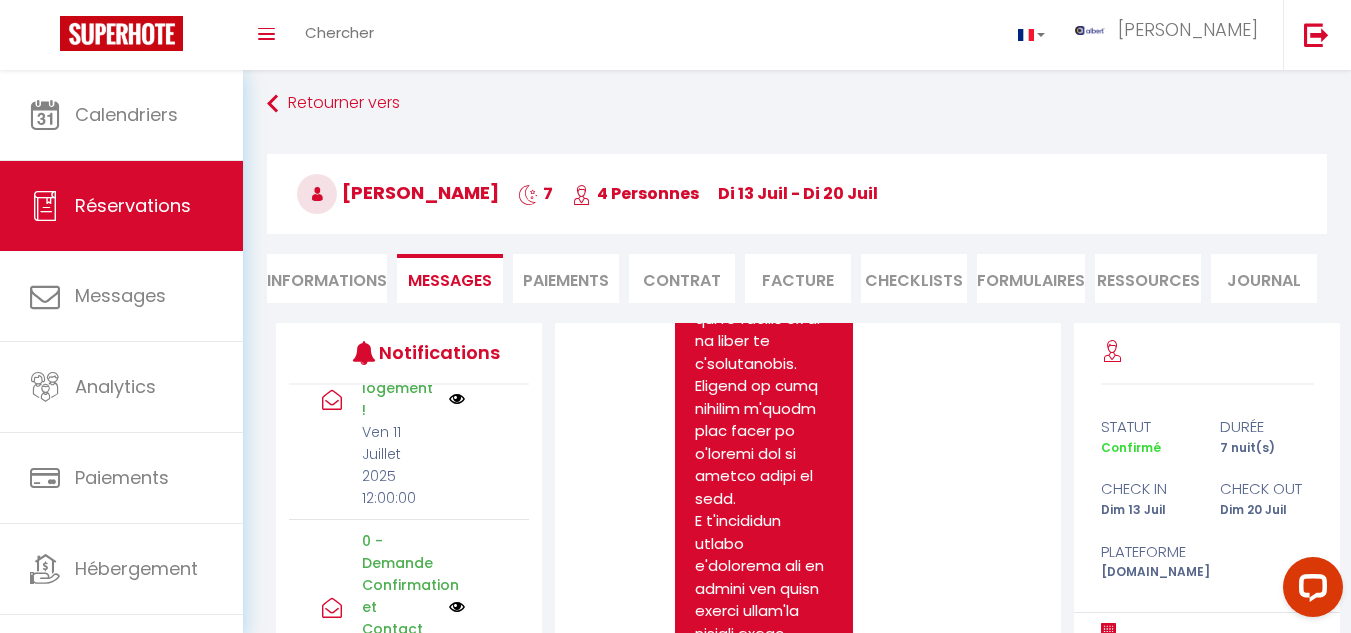 click on "Note Sms       https://www.cabana-cl.com/entre2lacs/ https://www.cabana-cl.com/entre2lacs/
USEFUL CONTACTS
• Call Centre (daily from 9am to 11pm): 07 68 61 01 30
Please mention the name of the accommodation when calling.
• For any emergency on weekdays before 4:30 p.m., our assistant: 07 89 09 09 41
• Weekends:
o Telephone Mhar: 06 43 65 70 56
o Telephone Luc: 06 42 52 23 45
Ven 11 Juillet 2025 12:01:45 - airbnb" at bounding box center (808, 2715) 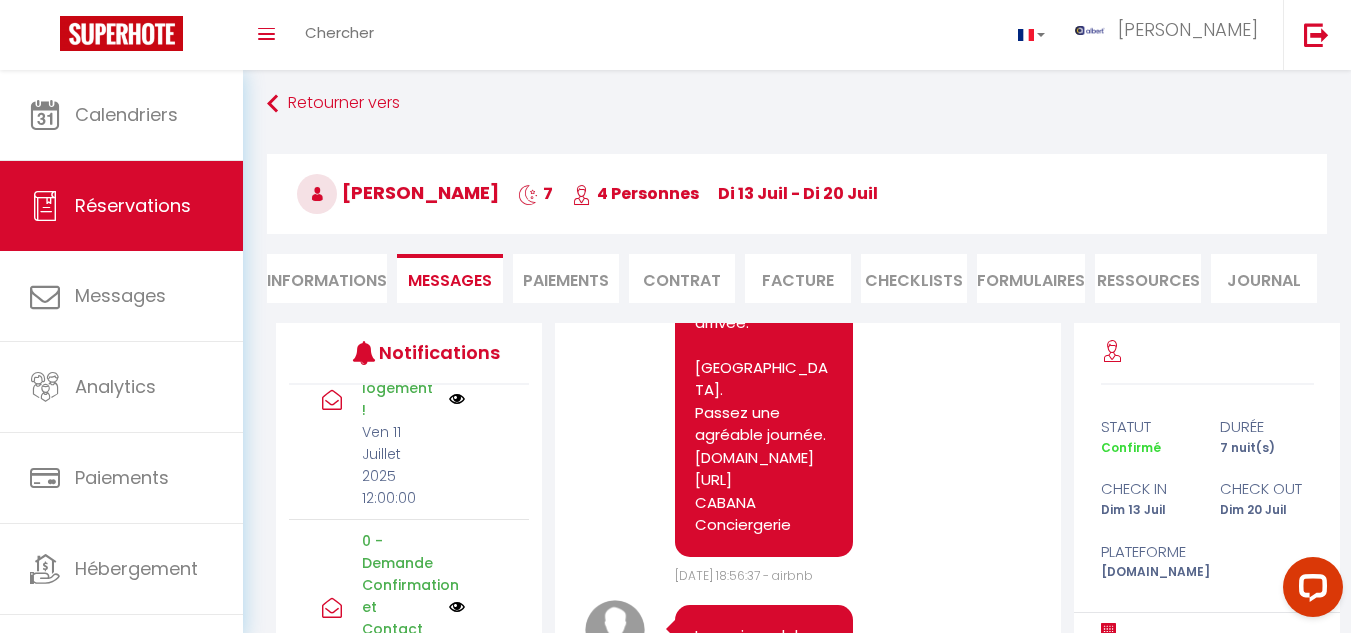 scroll, scrollTop: 1830, scrollLeft: 0, axis: vertical 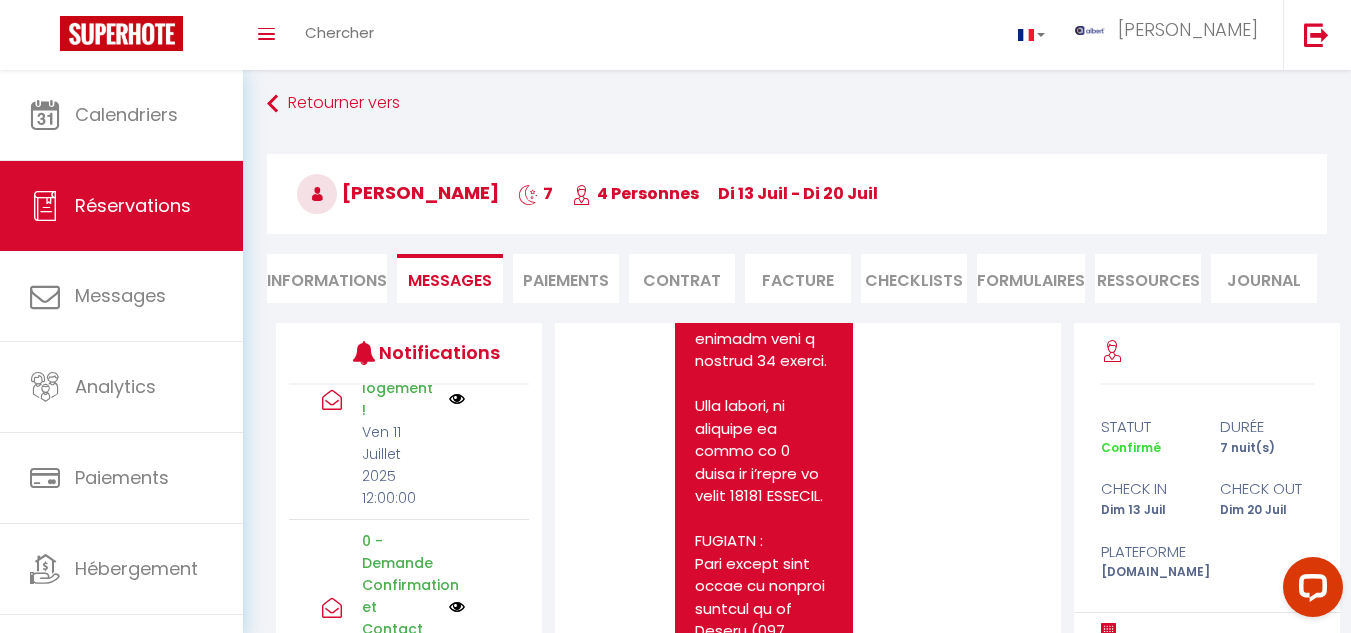 drag, startPoint x: 699, startPoint y: 408, endPoint x: 800, endPoint y: 561, distance: 183.3303 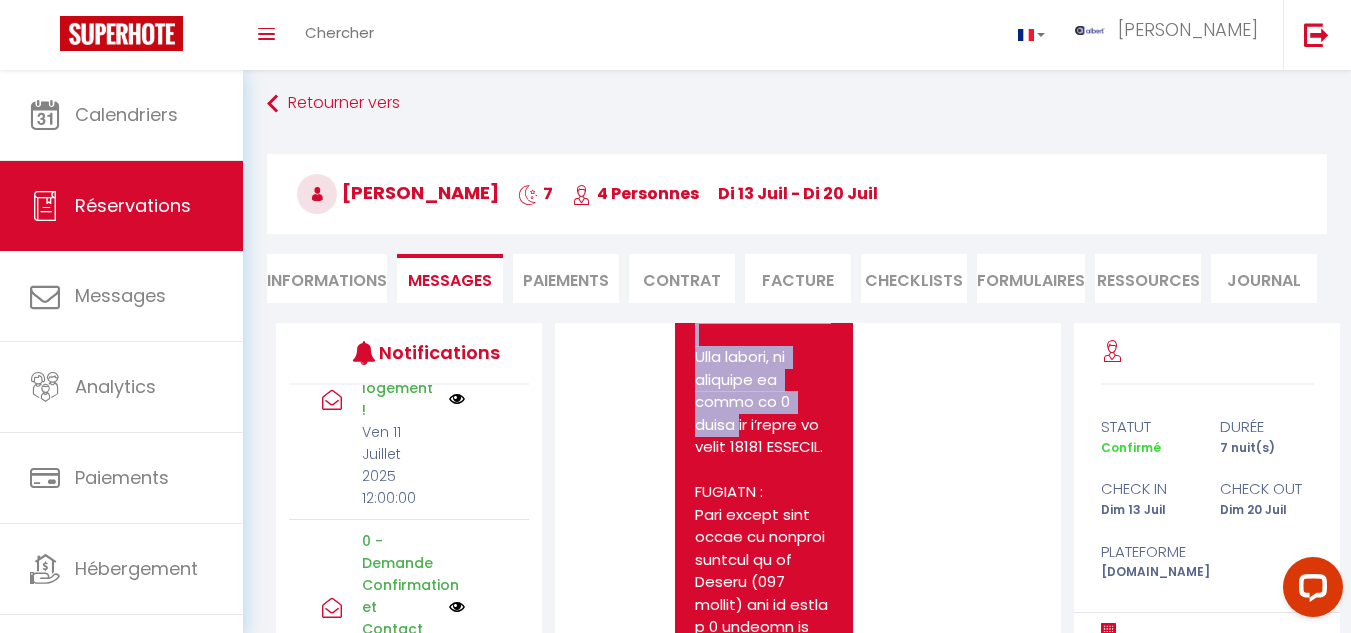 click on "https://www.cabana-cl.com/entre2lacs/ https://www.cabana-cl.com/entre2lacs/
USEFUL CONTACTS
• Call Centre (daily from 9am to 11pm): 07 68 61 01 30
Please mention the name of the accommodation when calling.
• For any emergency on weekdays before 4:30 p.m., our assistant: 07 89 09 09 41
• Weekends:
o Telephone Mhar: 06 43 65 70 56
o Telephone Luc: 06 42 52 23 45" at bounding box center (764, 3800) 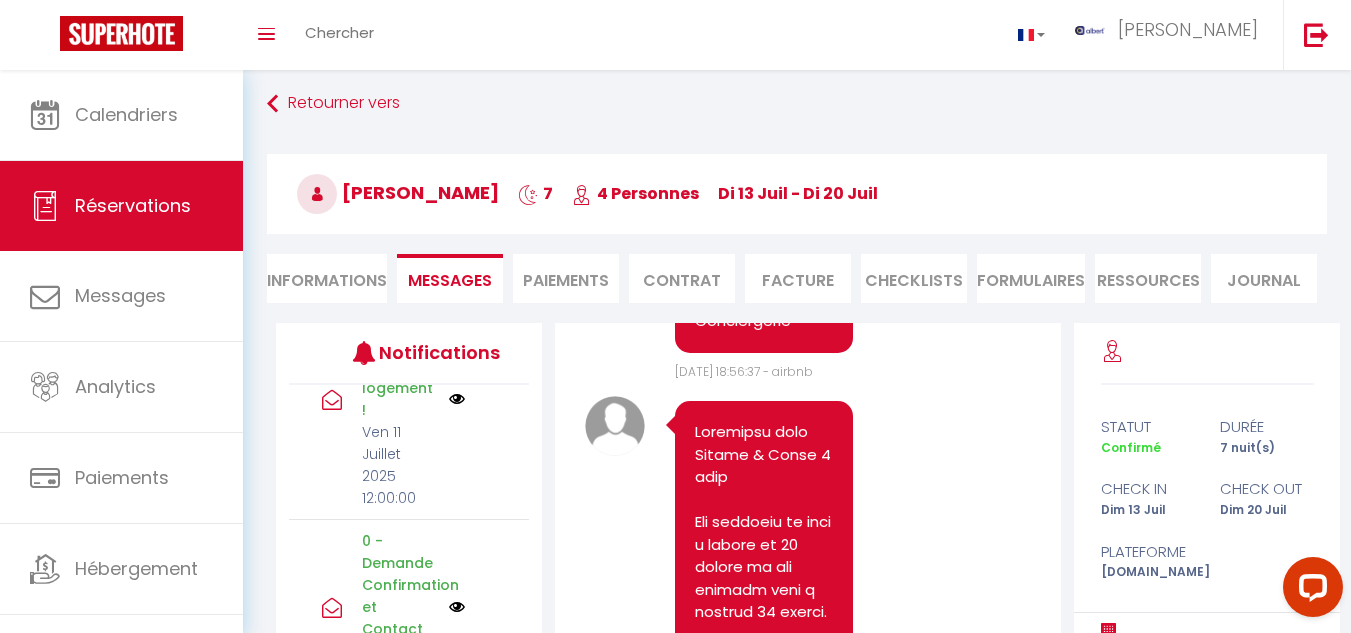 scroll, scrollTop: 1834, scrollLeft: 0, axis: vertical 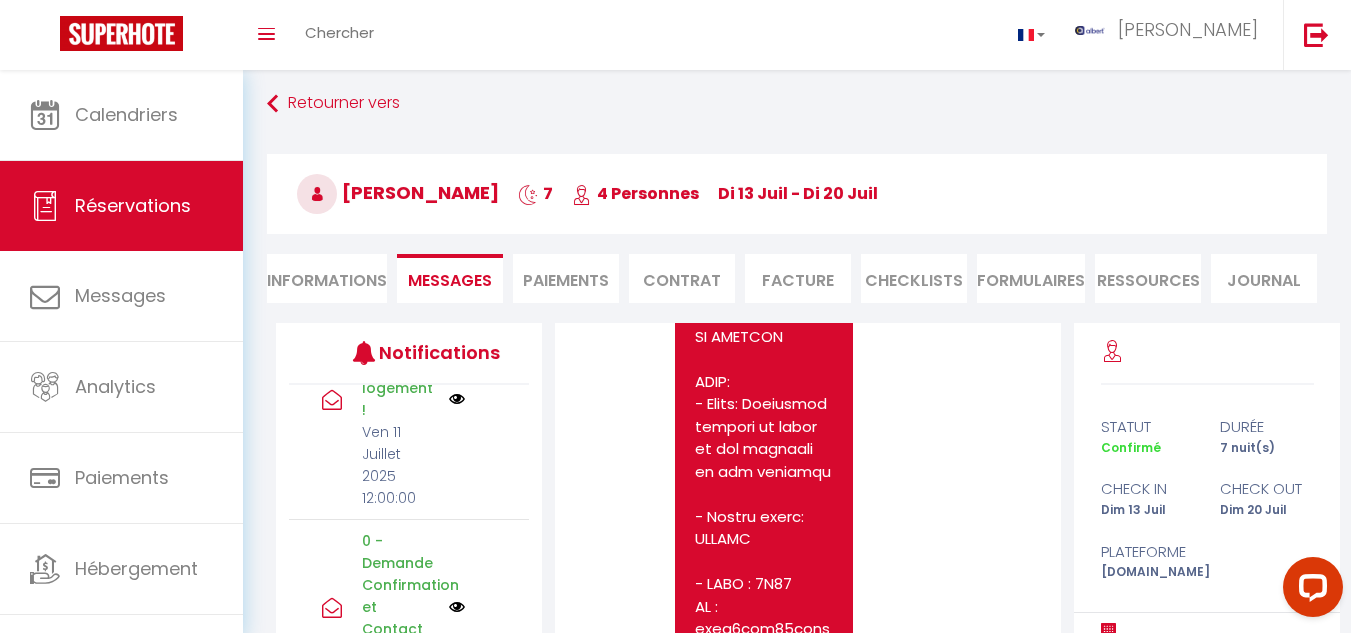 drag, startPoint x: 692, startPoint y: 409, endPoint x: 874, endPoint y: 476, distance: 193.94072 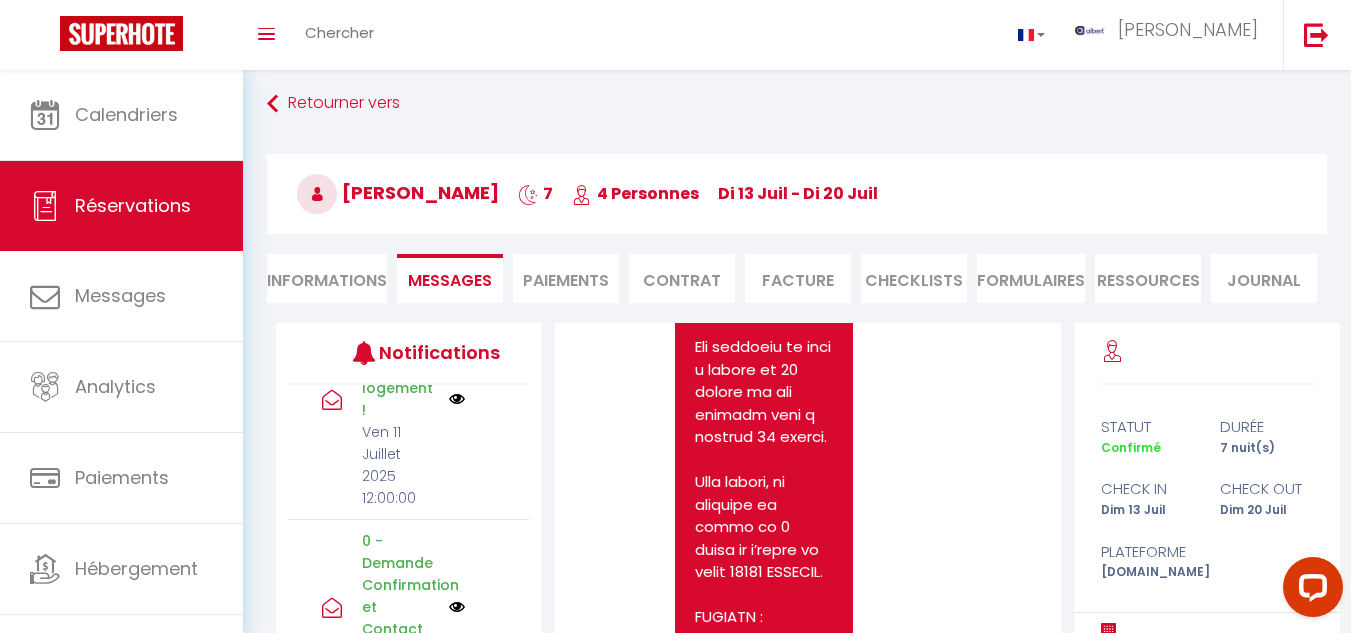 scroll, scrollTop: 1797, scrollLeft: 0, axis: vertical 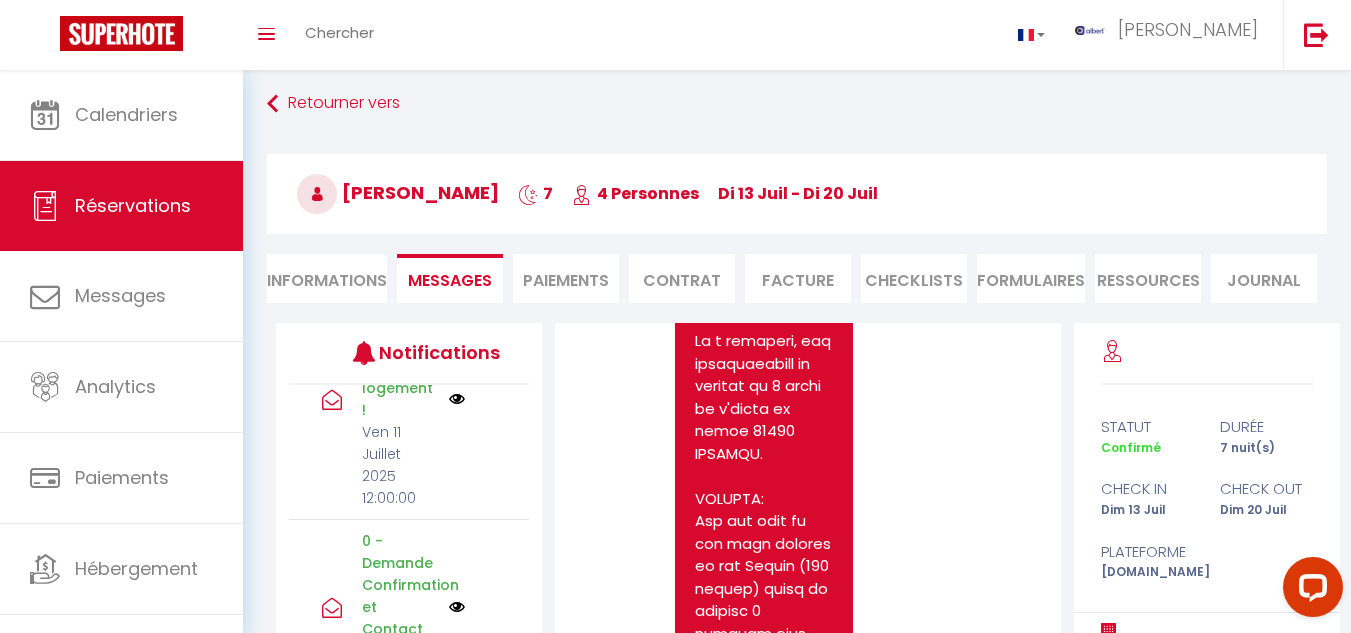 drag, startPoint x: 768, startPoint y: 449, endPoint x: 815, endPoint y: 565, distance: 125.1599 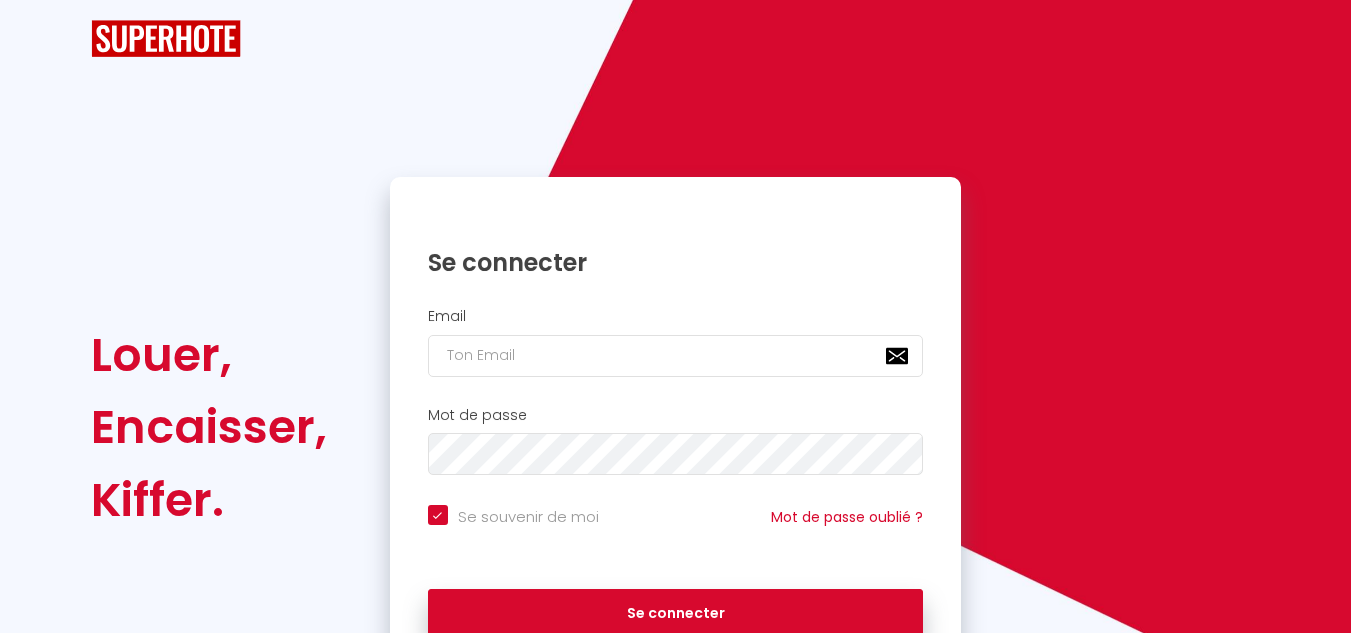 checkbox on "true" 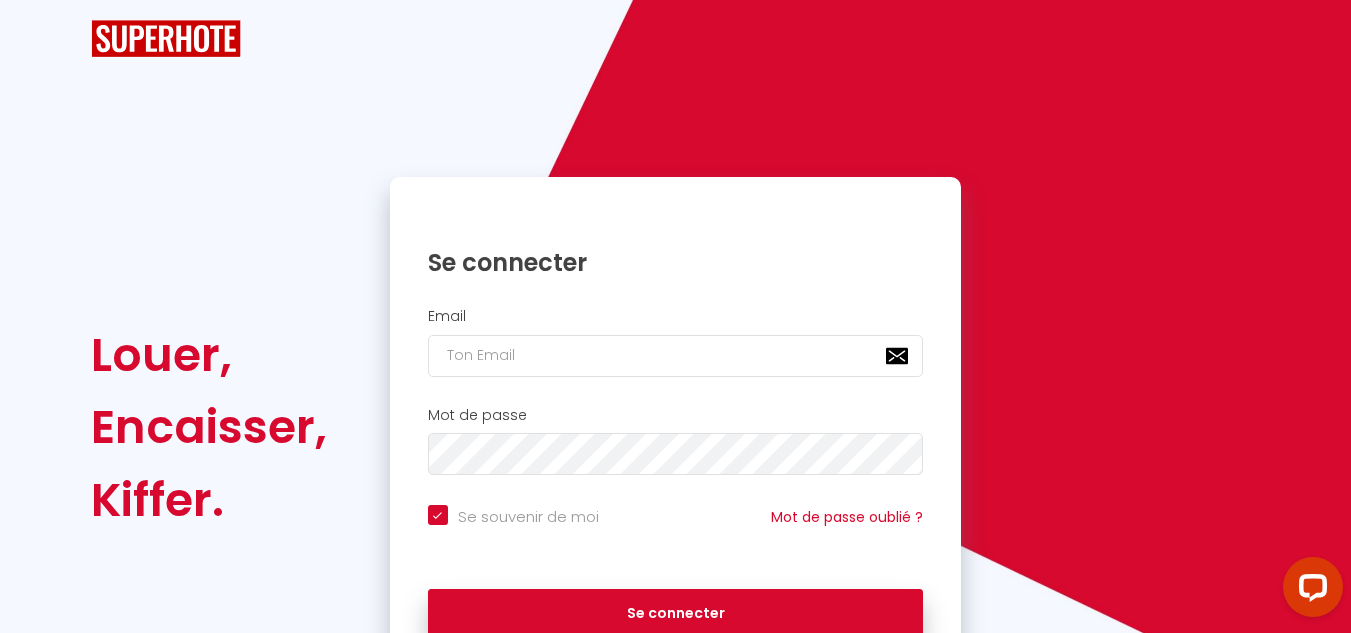 scroll, scrollTop: 0, scrollLeft: 0, axis: both 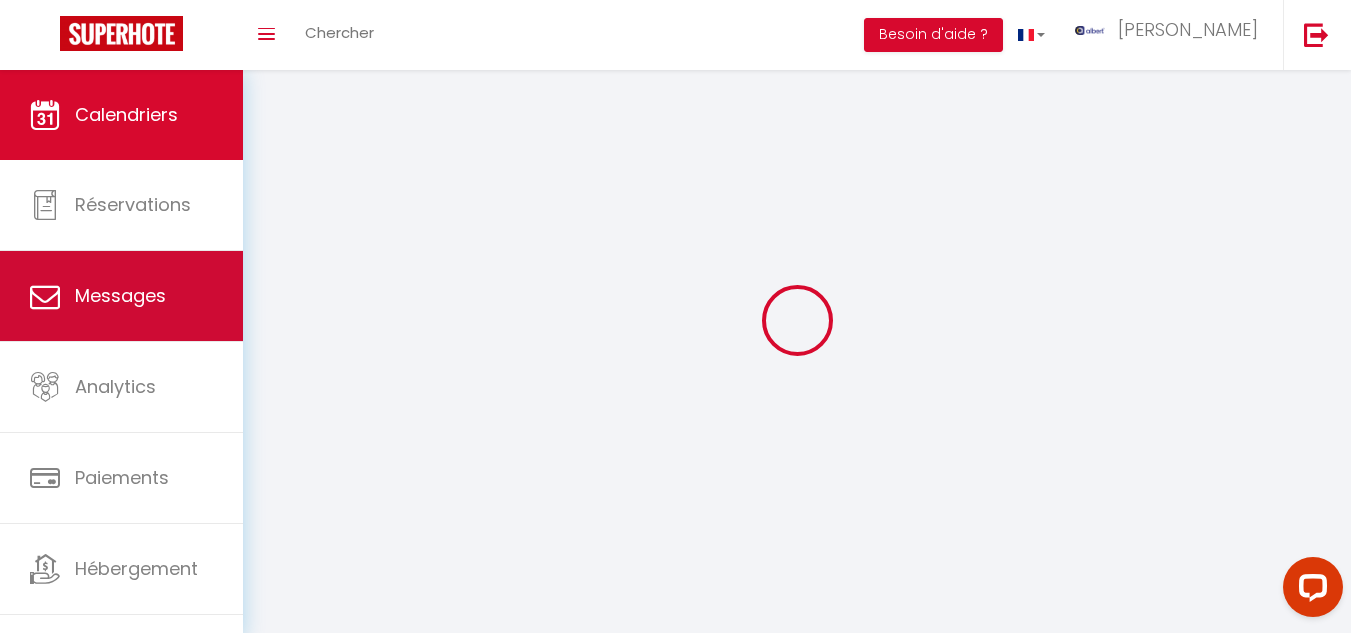 click on "Messages" at bounding box center (120, 295) 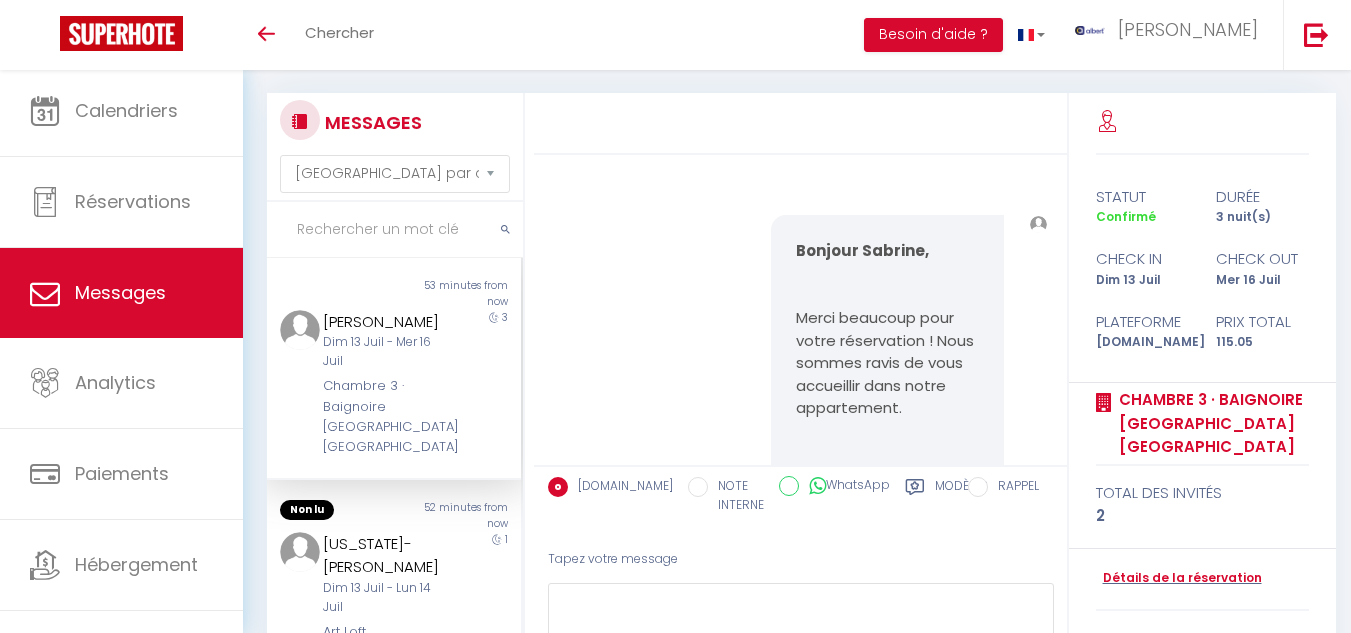 select on "message" 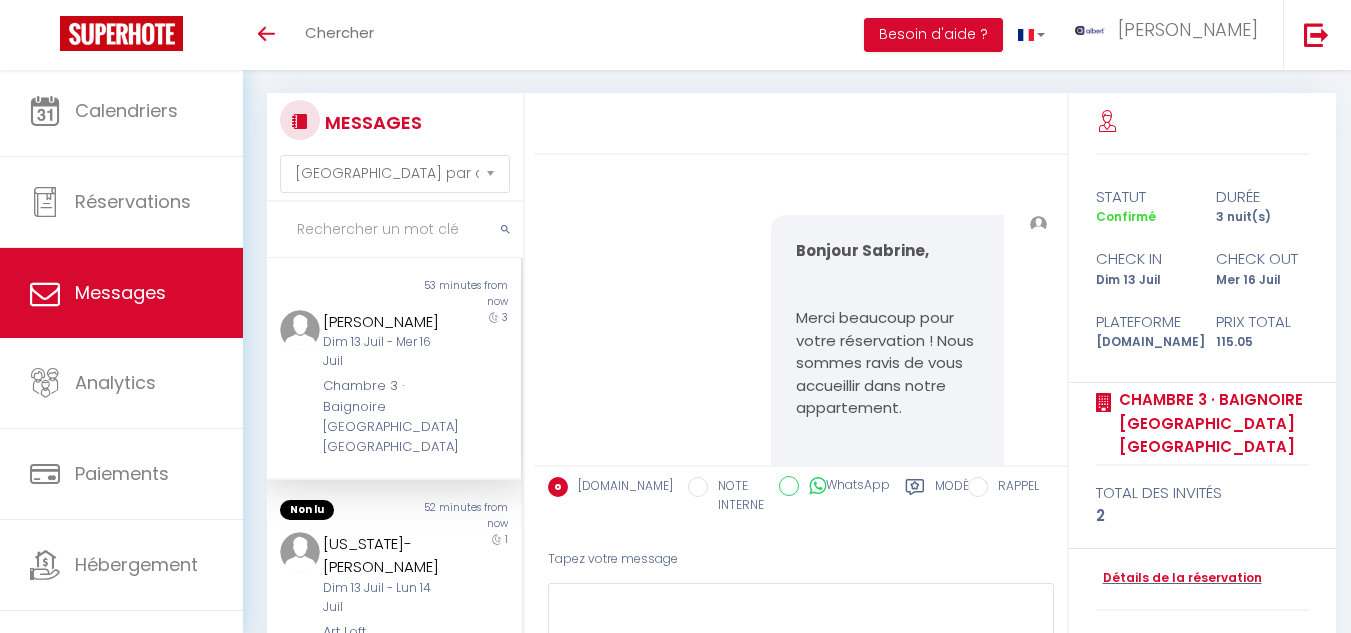 scroll, scrollTop: 0, scrollLeft: 0, axis: both 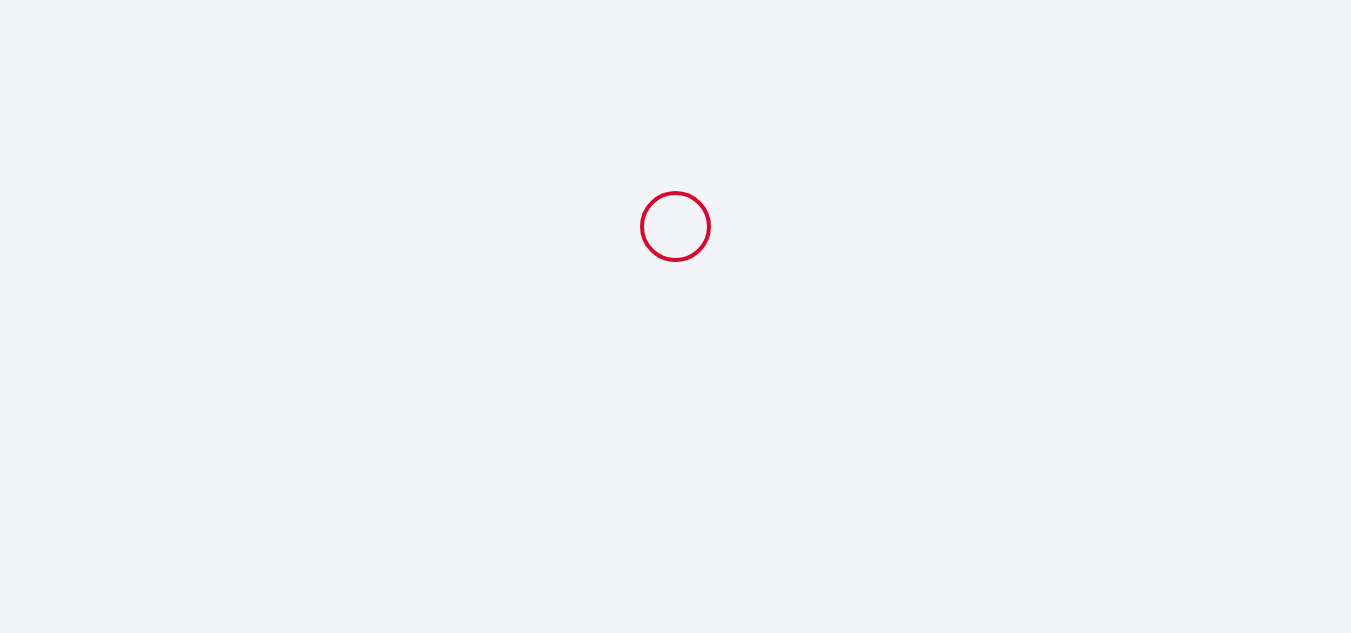 select on "11:00" 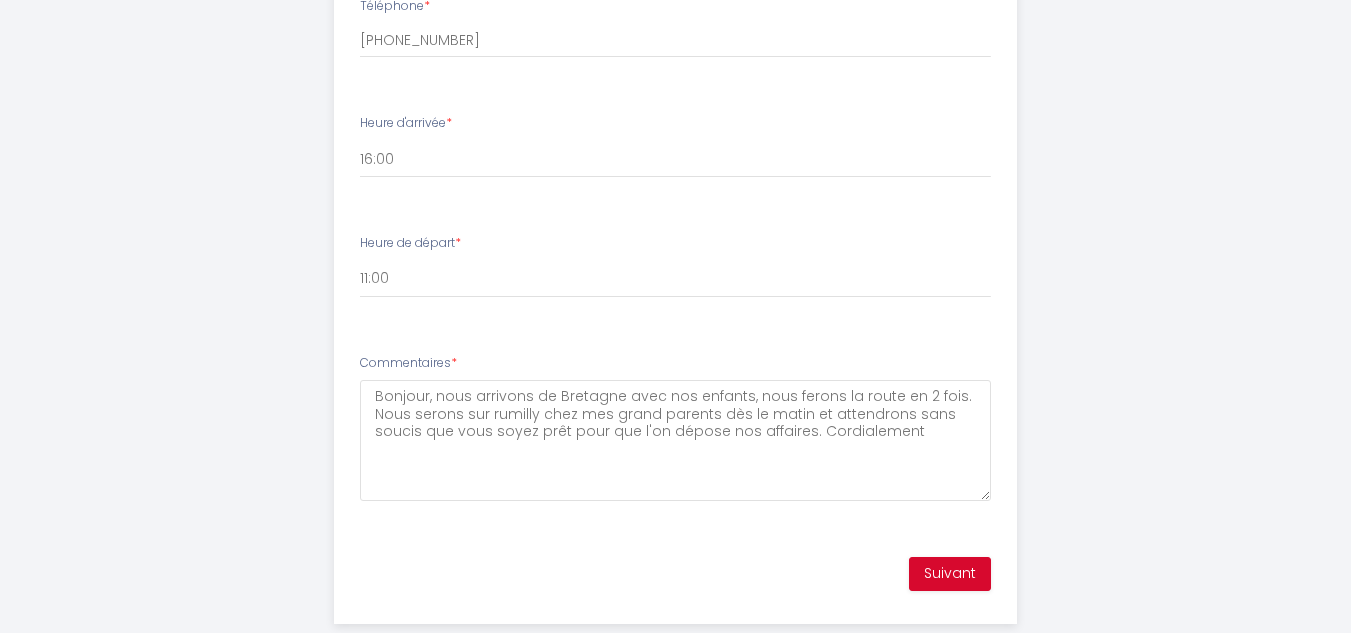 scroll, scrollTop: 1047, scrollLeft: 0, axis: vertical 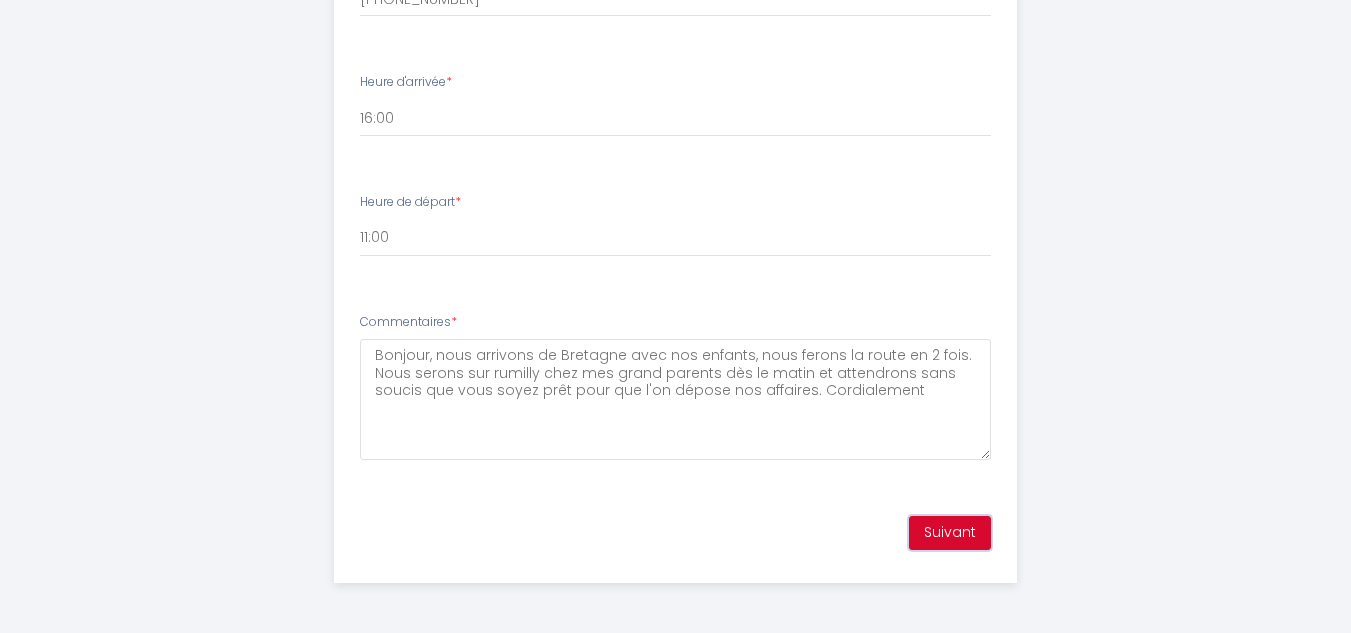 click on "Suivant" at bounding box center (950, 533) 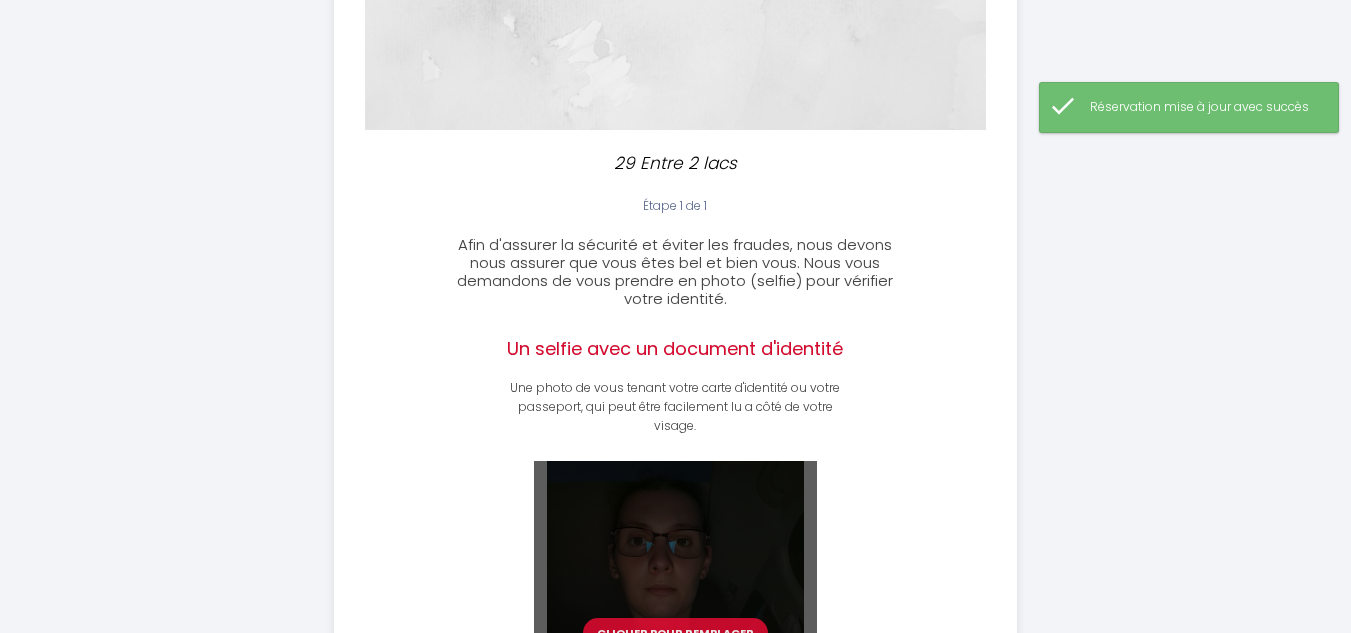 scroll, scrollTop: 670, scrollLeft: 0, axis: vertical 